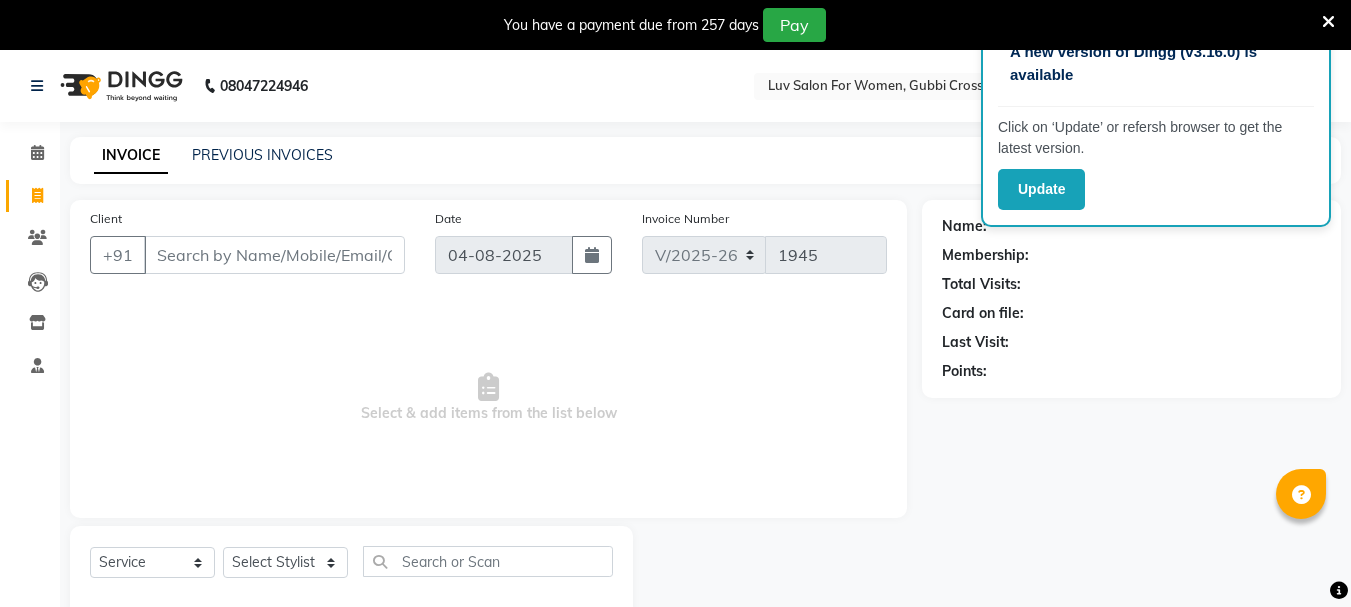 select on "7221" 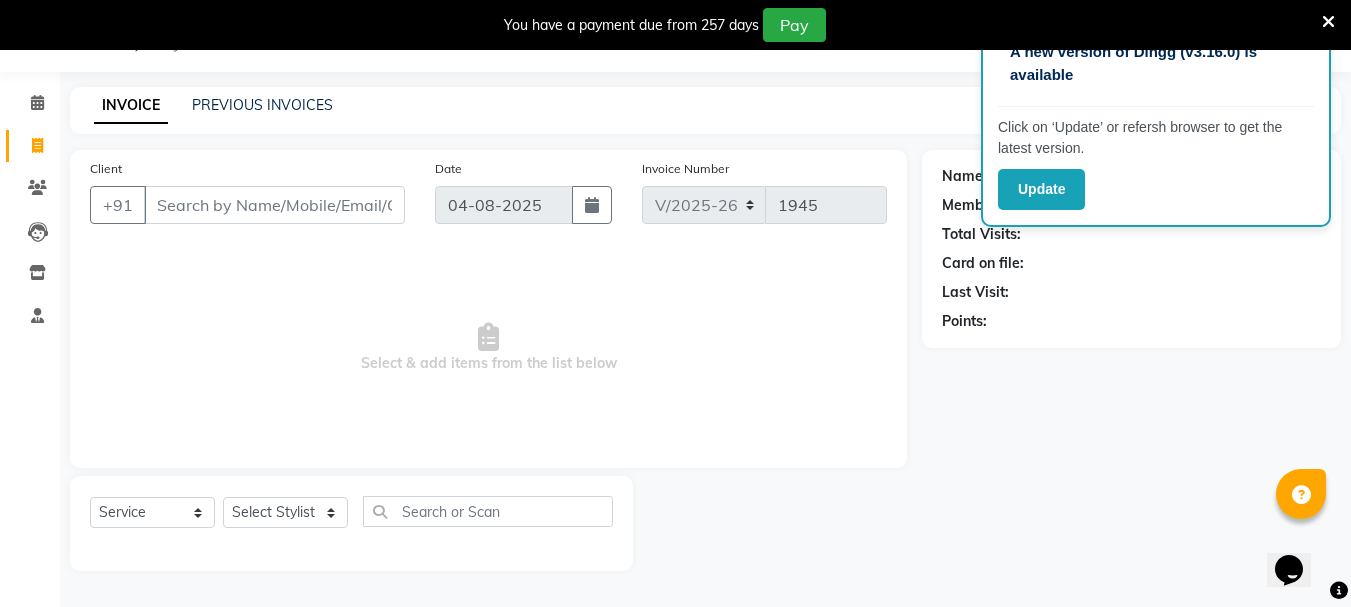 scroll, scrollTop: 0, scrollLeft: 0, axis: both 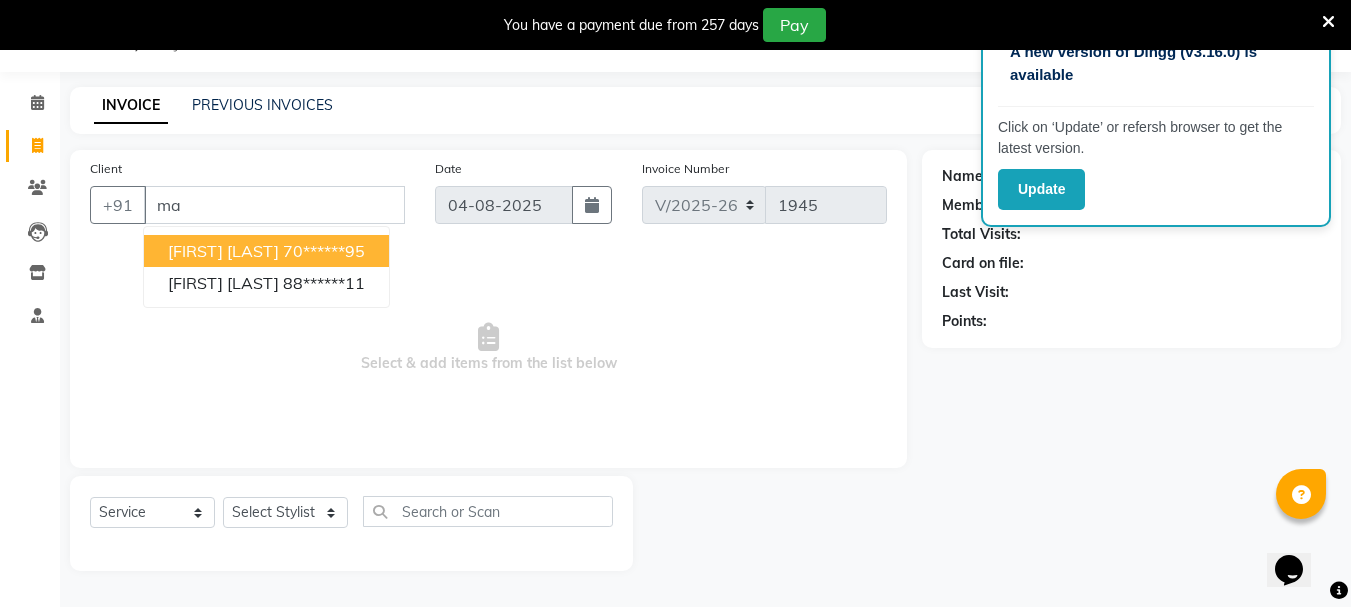 type on "m" 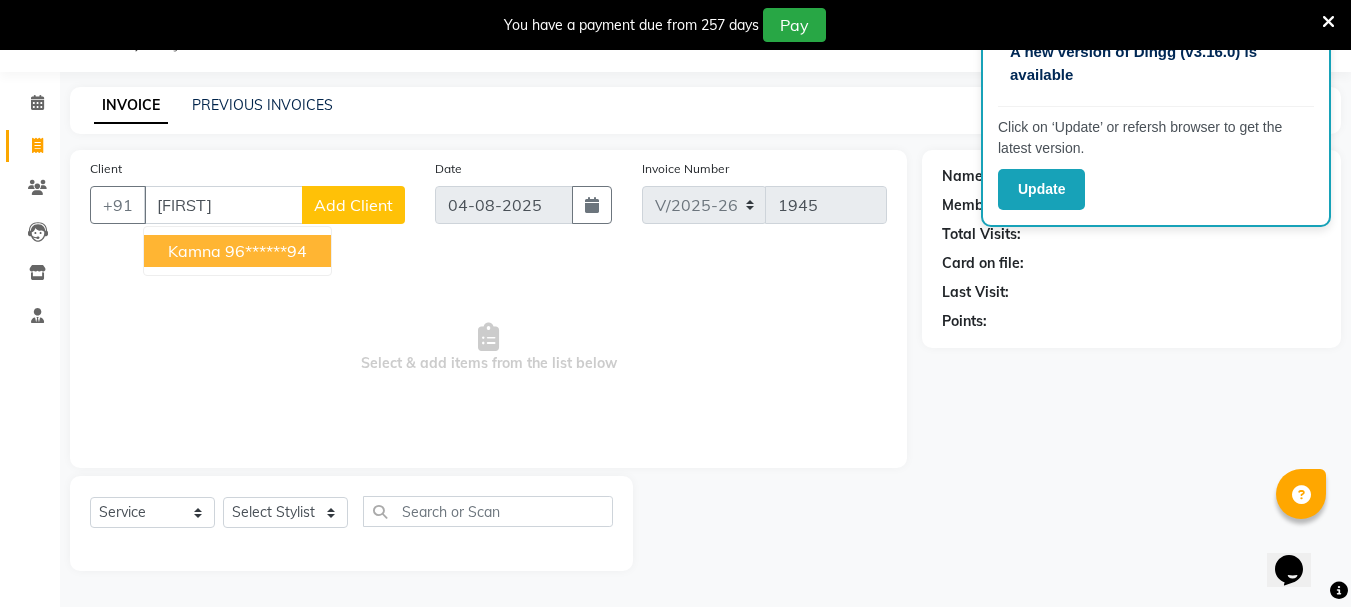 click on "96******94" at bounding box center (266, 251) 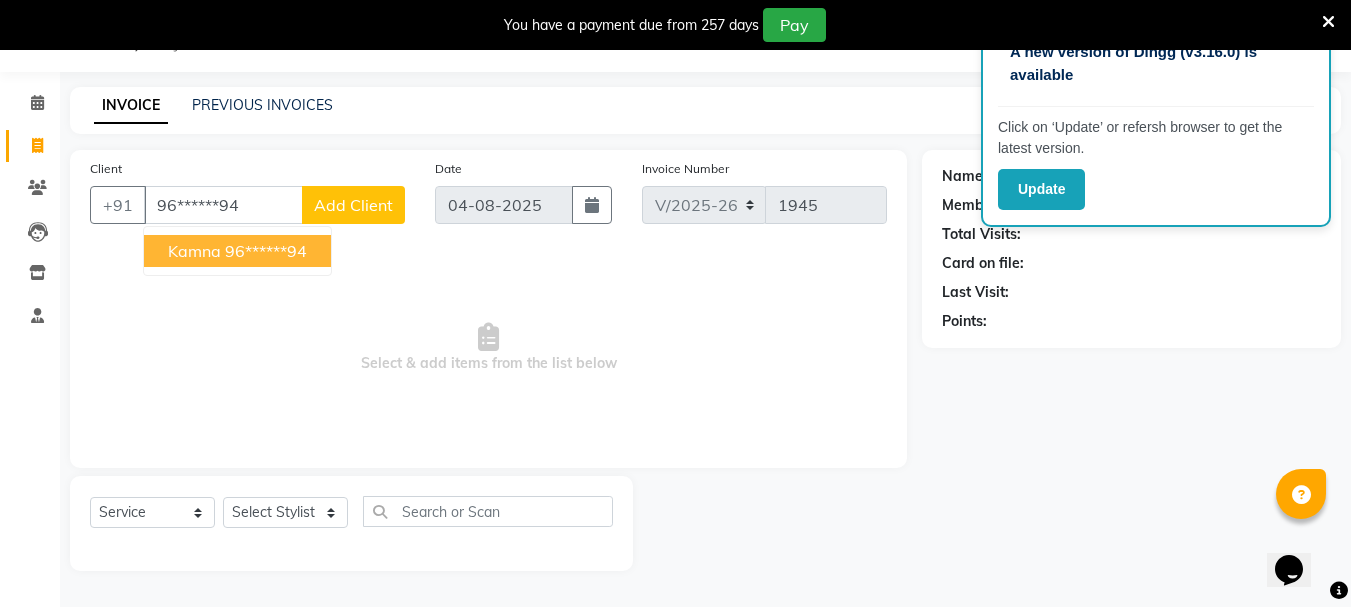 type on "96******94" 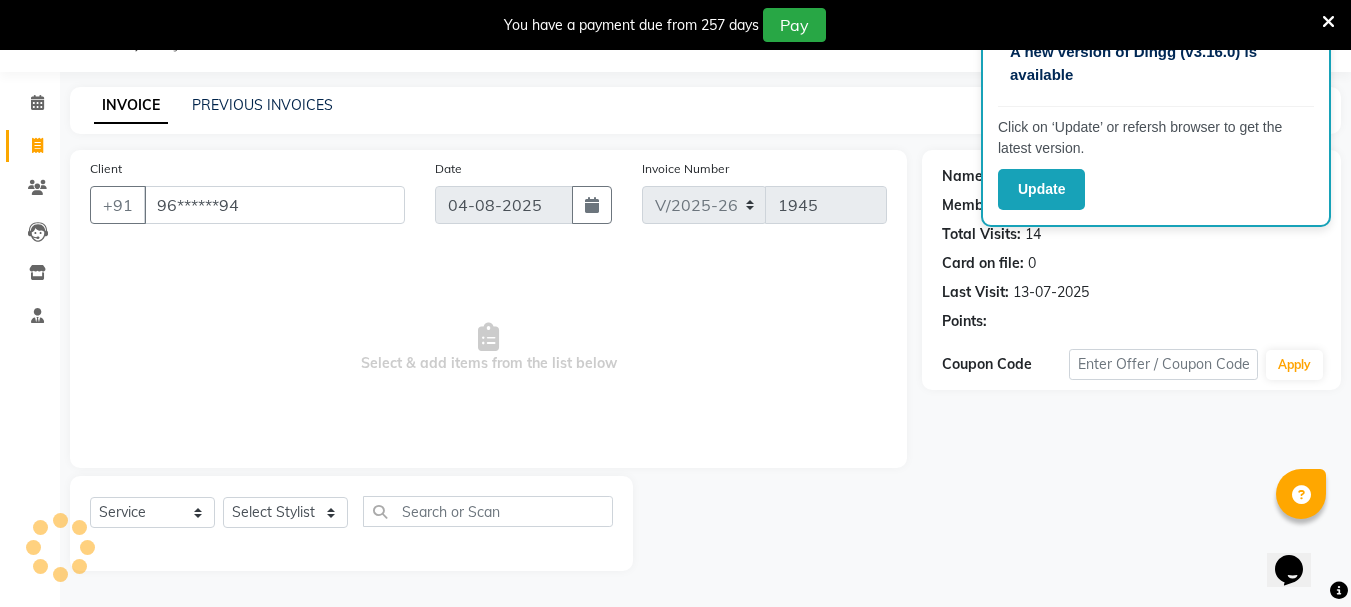 select on "1: Object" 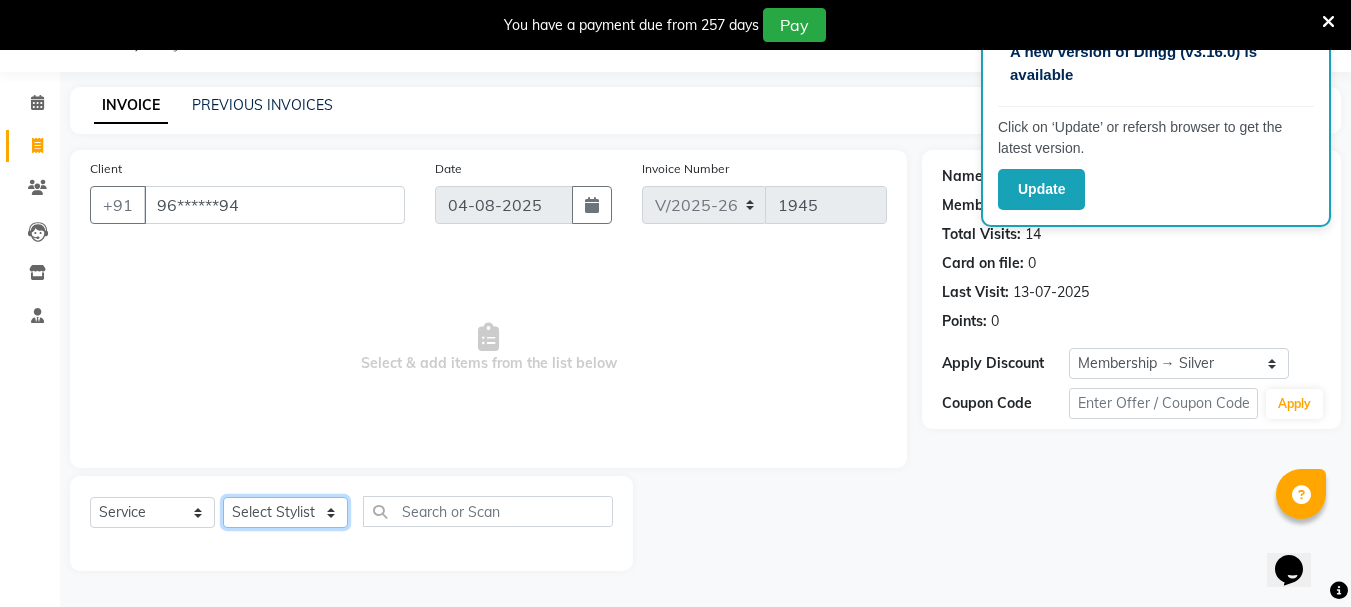 click on "Select Stylist Bhavani Buati Deepa Fardeen Hriatpuii Jeho Khup Kimi Lisa LUV Salon Manager Lydia Mani Mercy Murthy Ncy Rehya Sathiya Shelly Sofia Zomuani Zovi" 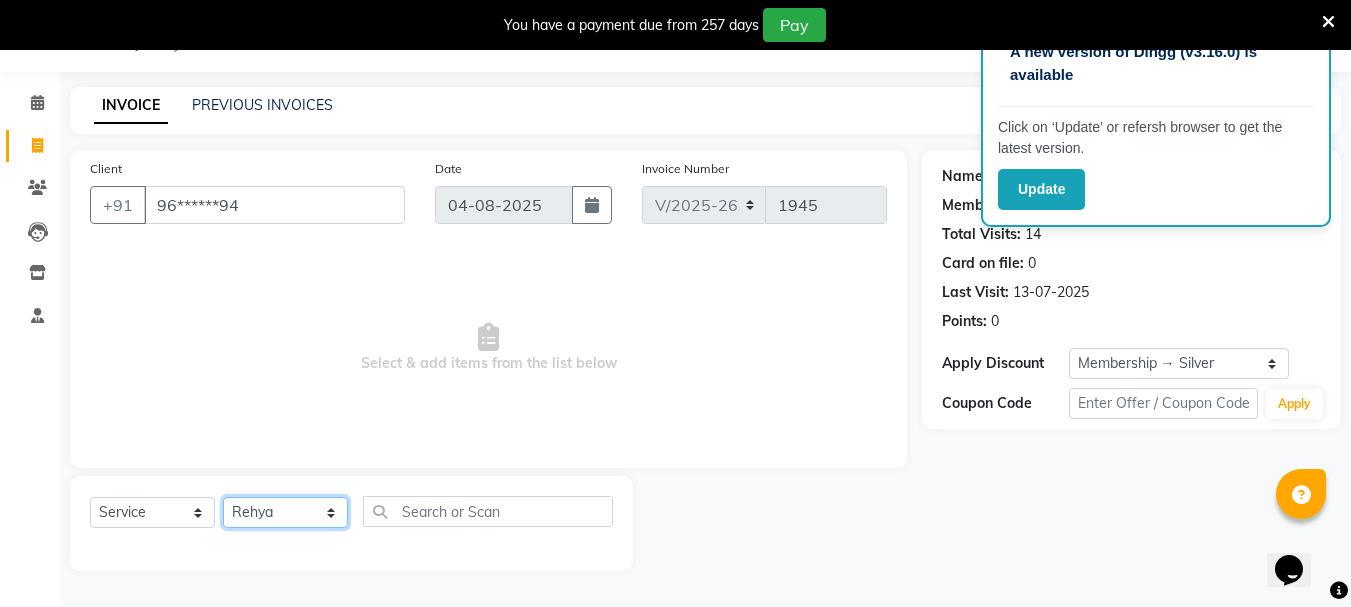 click on "Select Stylist Bhavani Buati Deepa Fardeen Hriatpuii Jeho Khup Kimi Lisa LUV Salon Manager Lydia Mani Mercy Murthy Ncy Rehya Sathiya Shelly Sofia Zomuani Zovi" 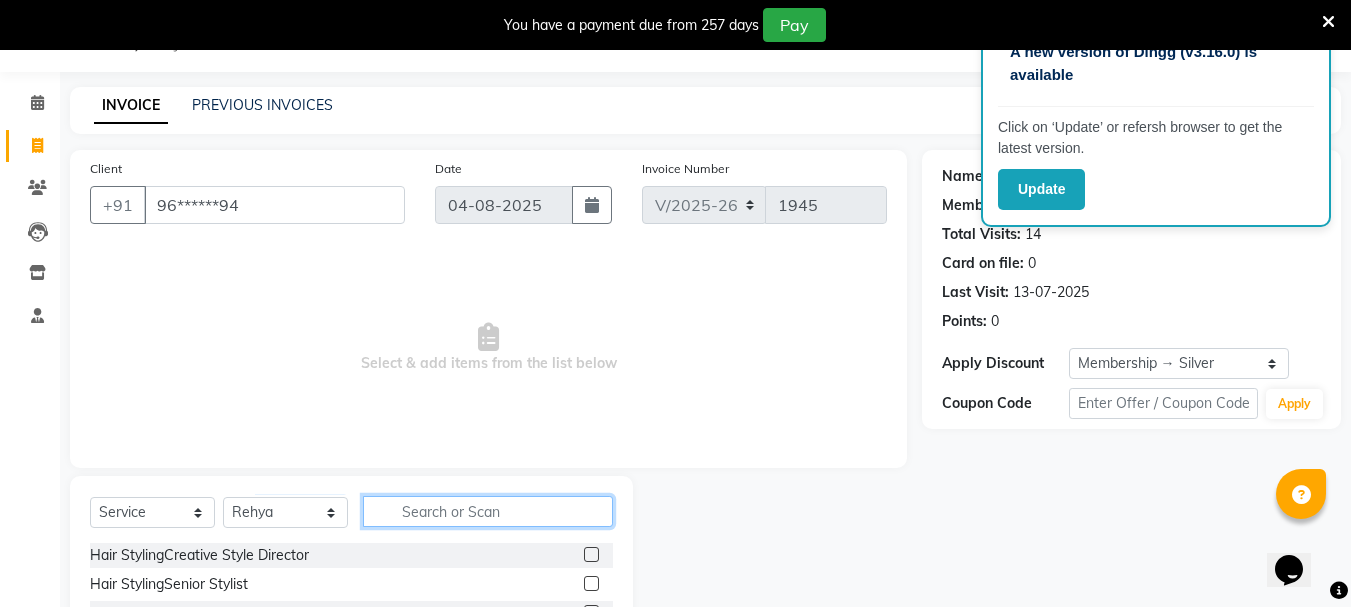 click 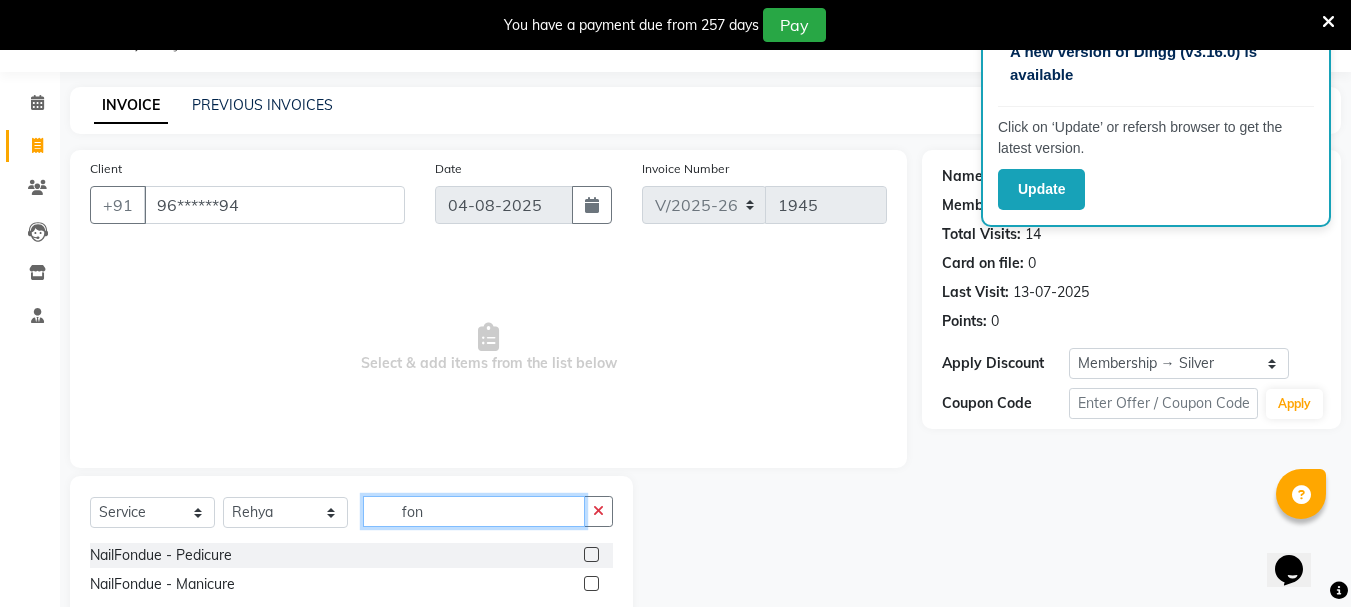 type on "fon" 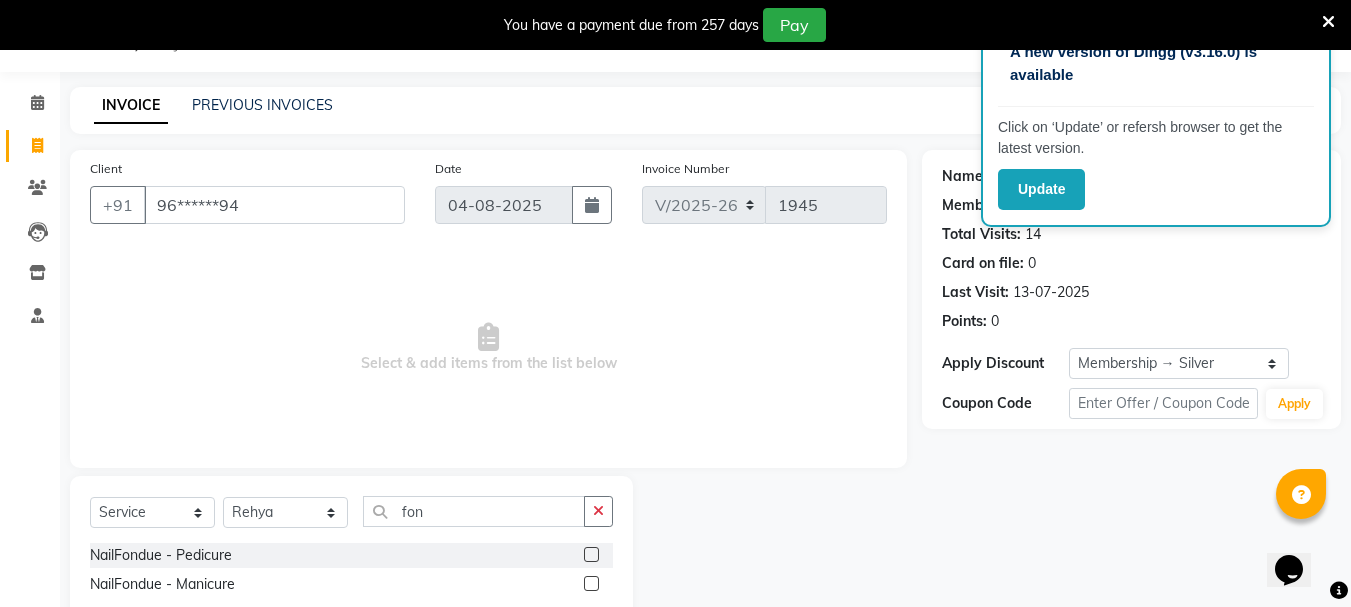 click 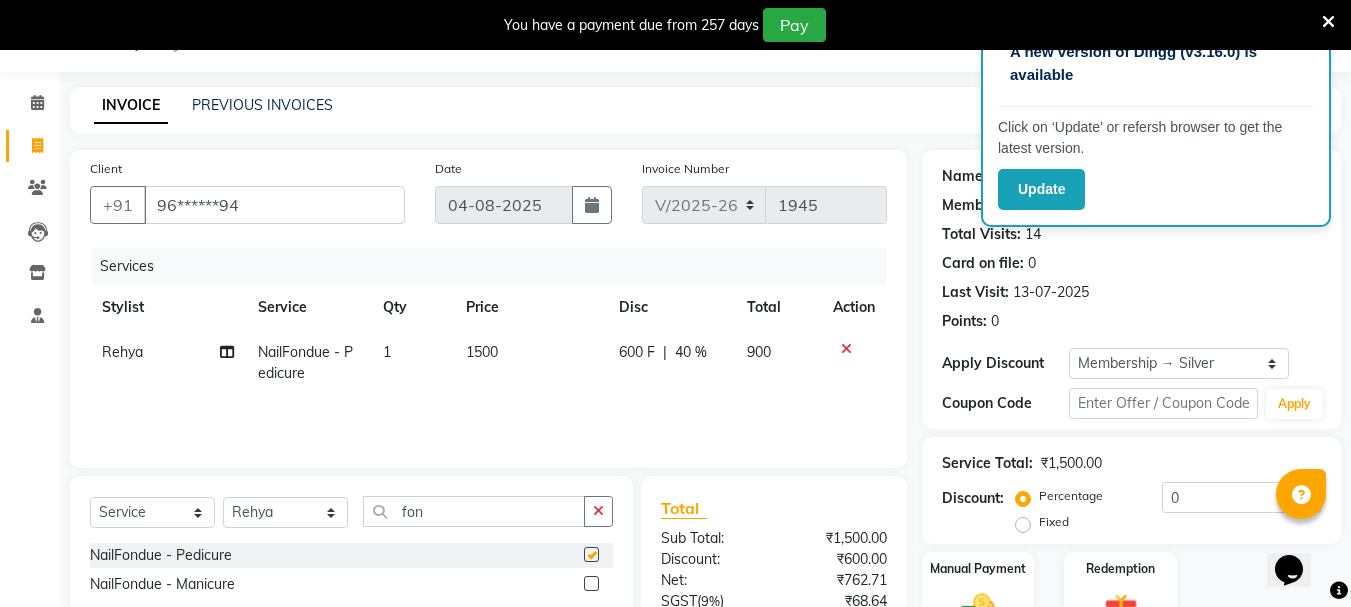 checkbox on "false" 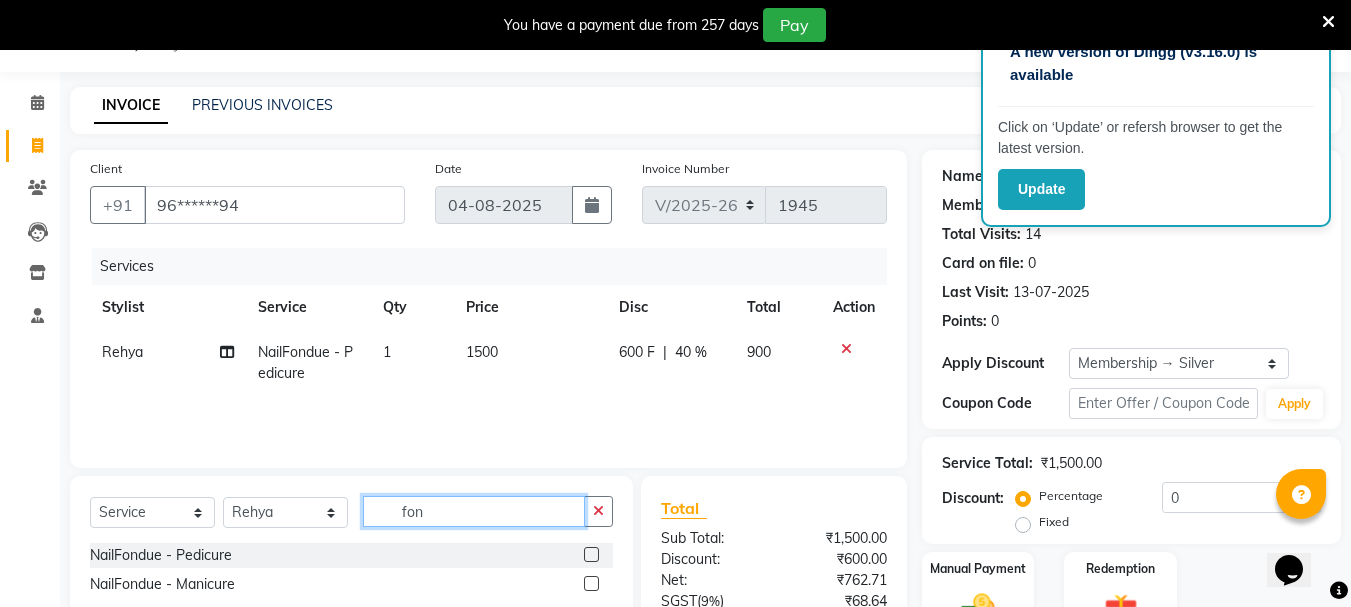click on "fon" 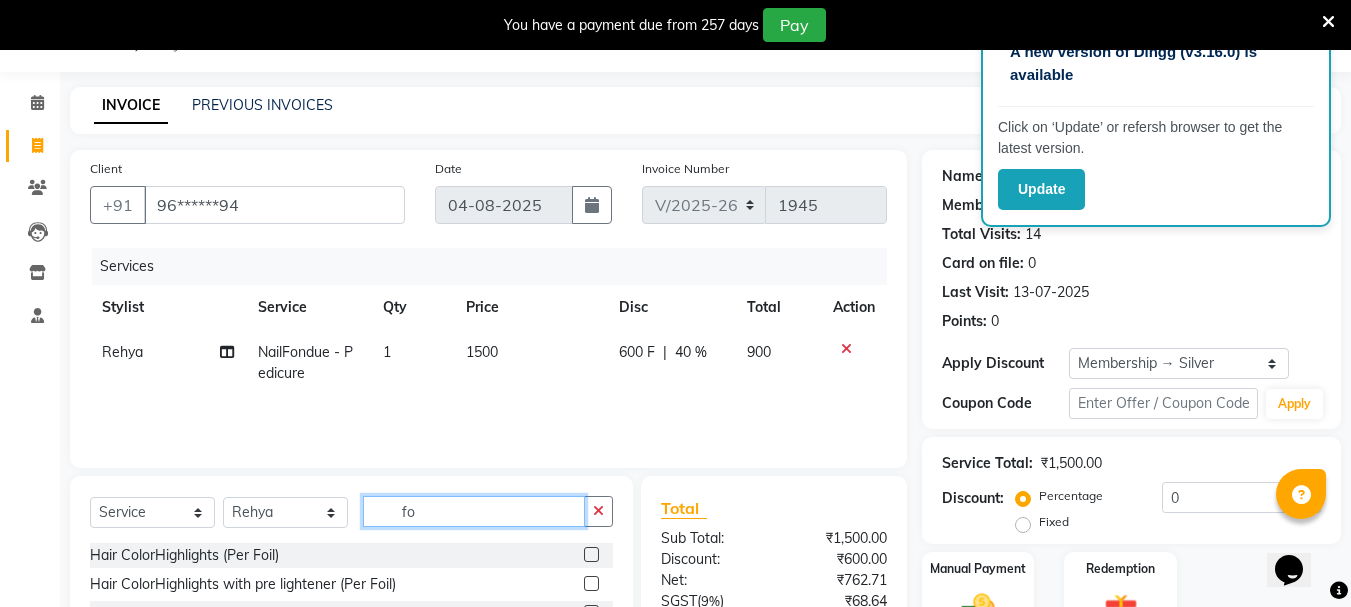type on "f" 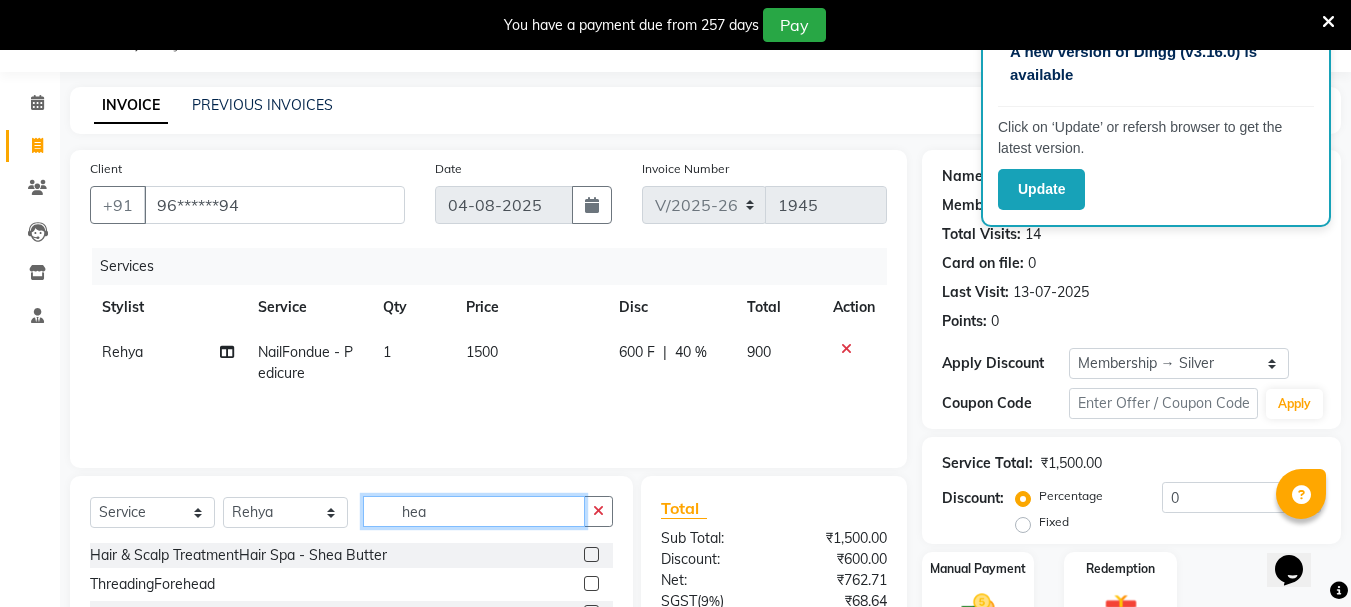 scroll, scrollTop: 243, scrollLeft: 0, axis: vertical 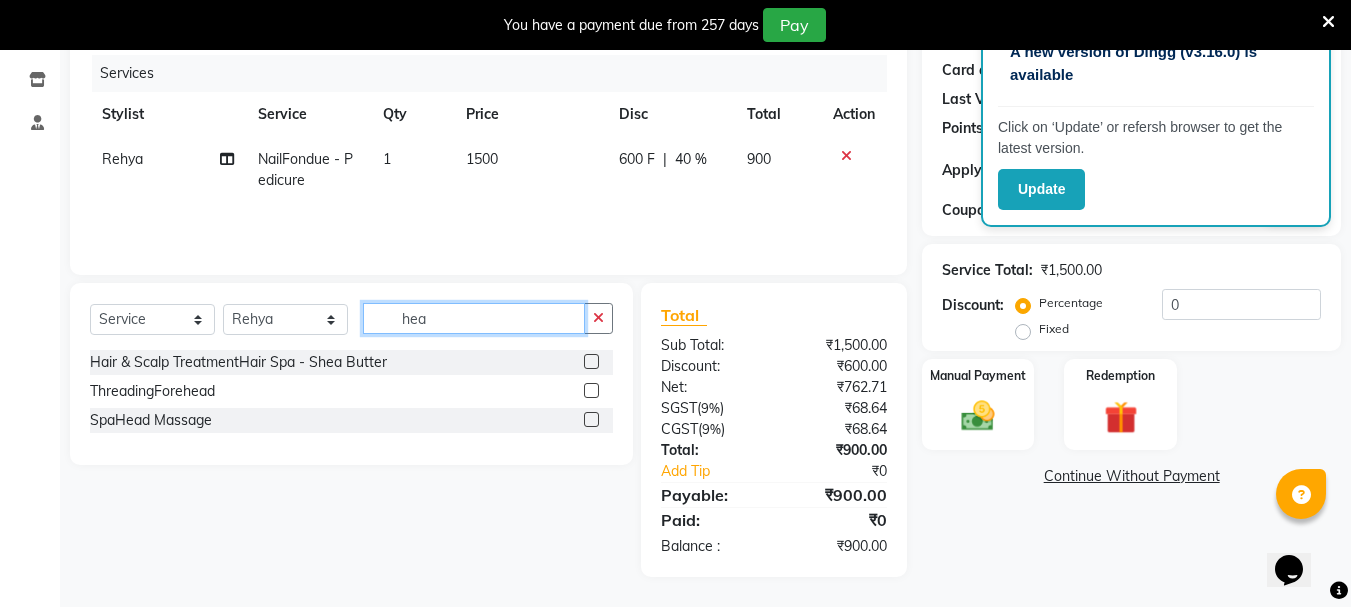 type on "hea" 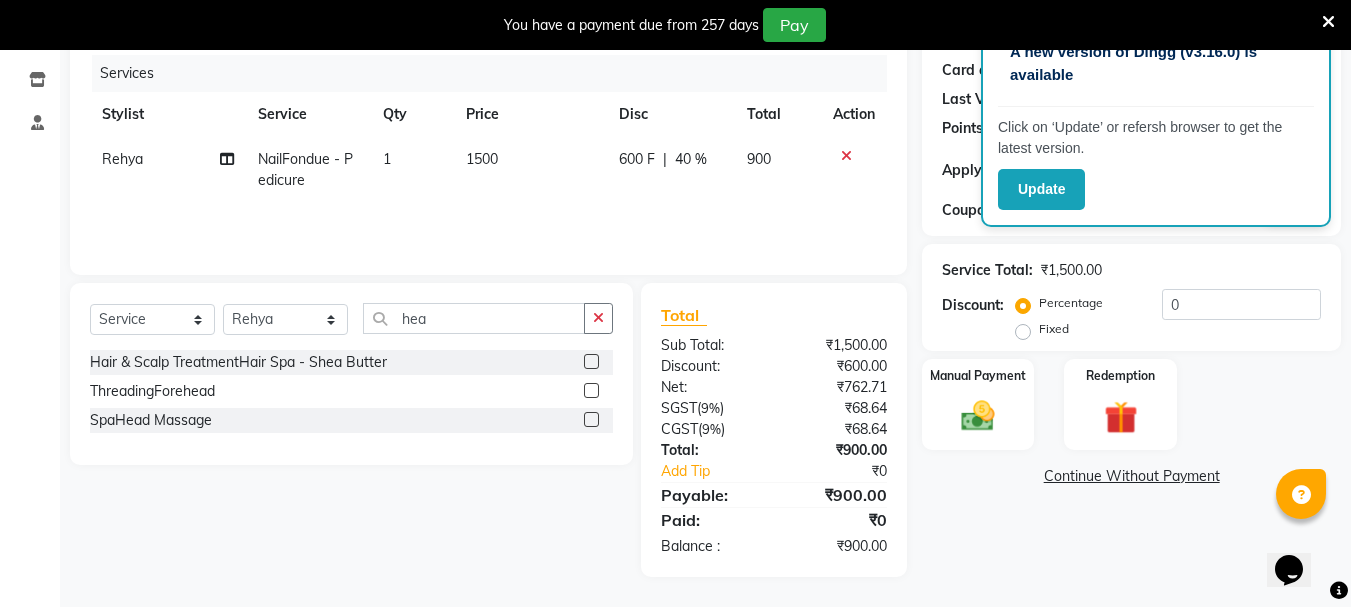 click 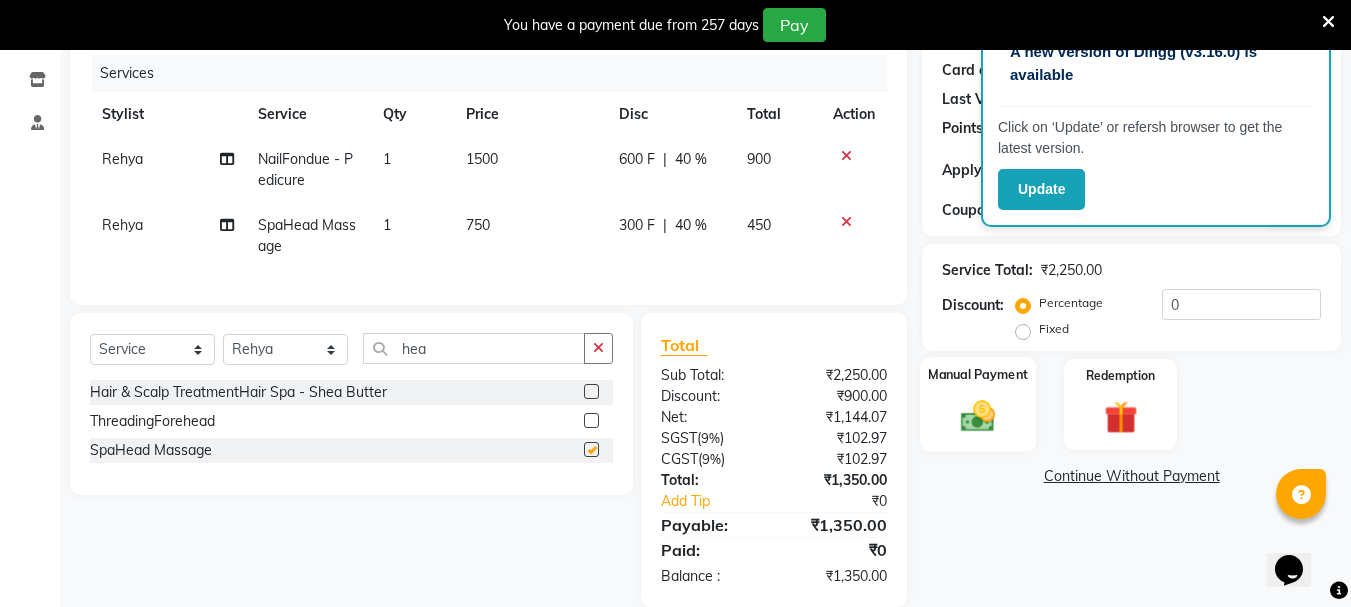 checkbox on "false" 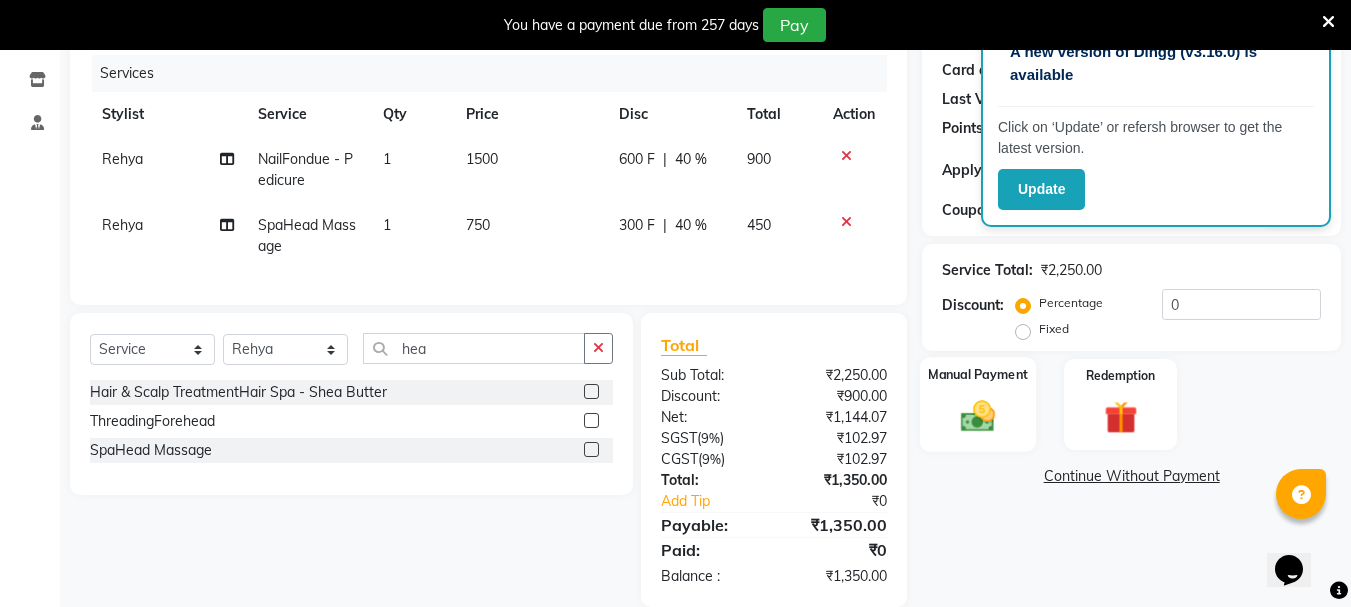 click 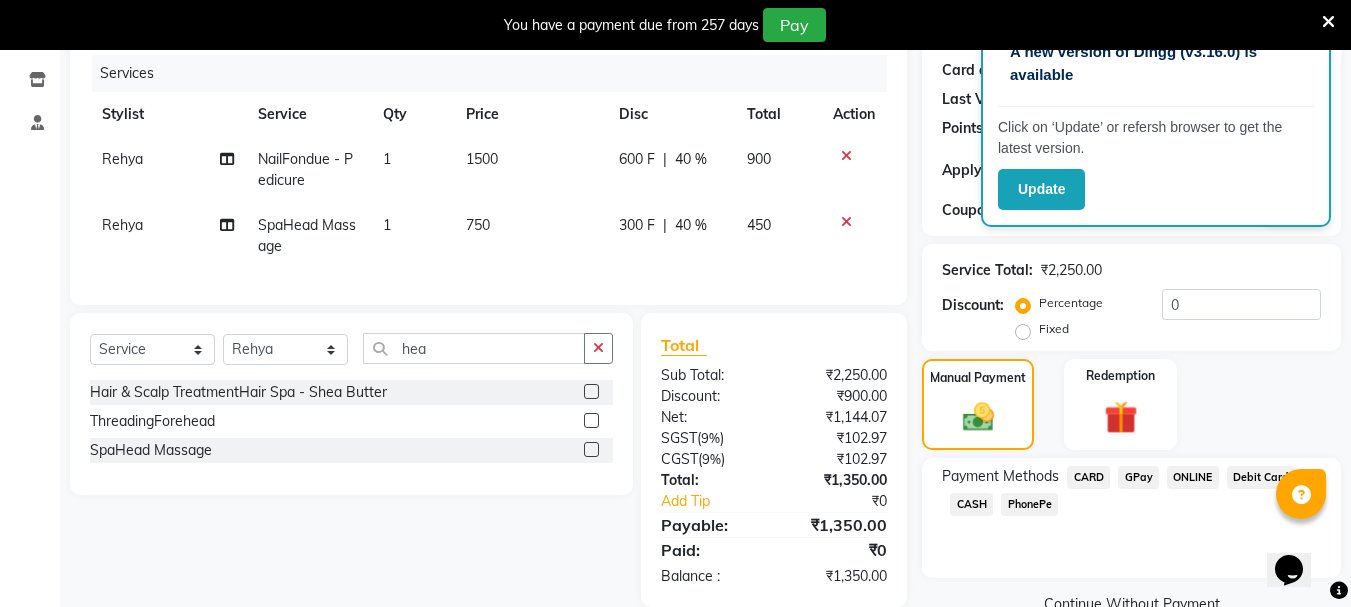 click on "GPay" 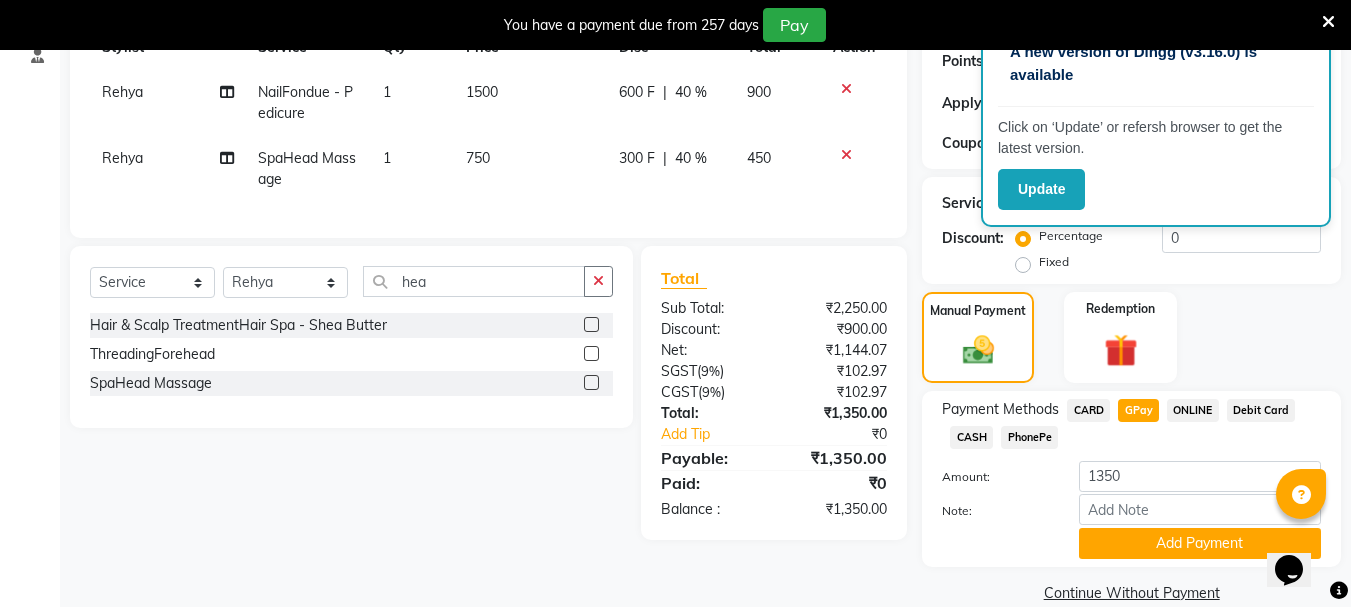 scroll, scrollTop: 341, scrollLeft: 0, axis: vertical 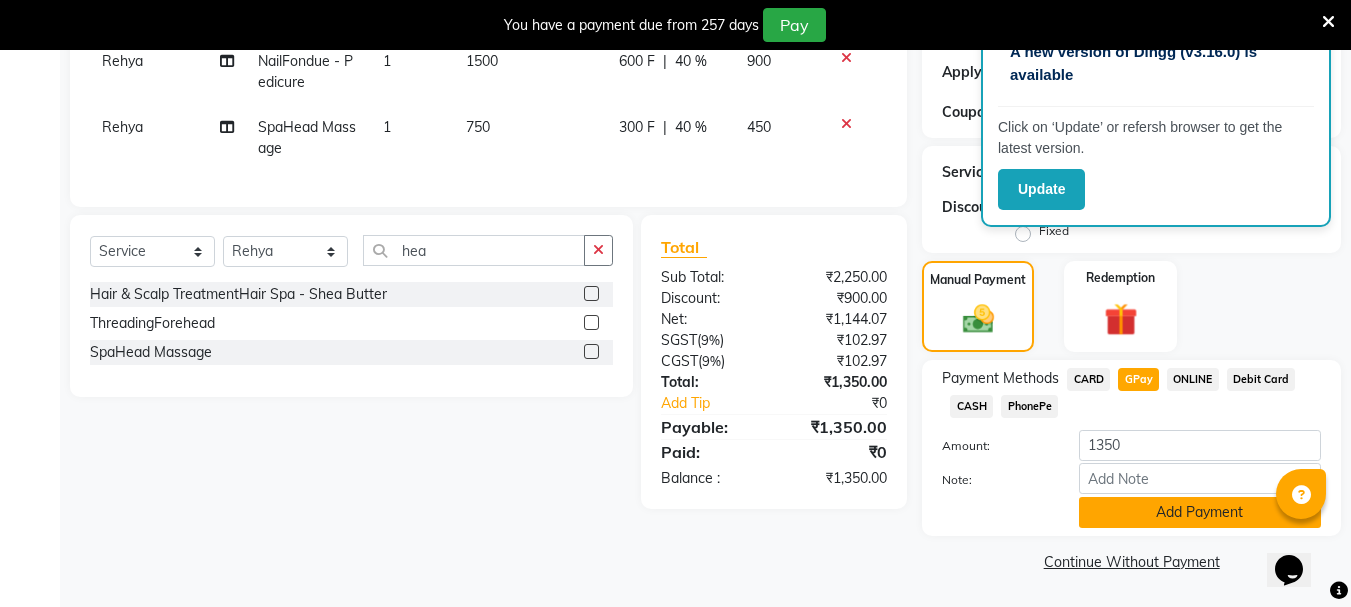 click on "Add Payment" 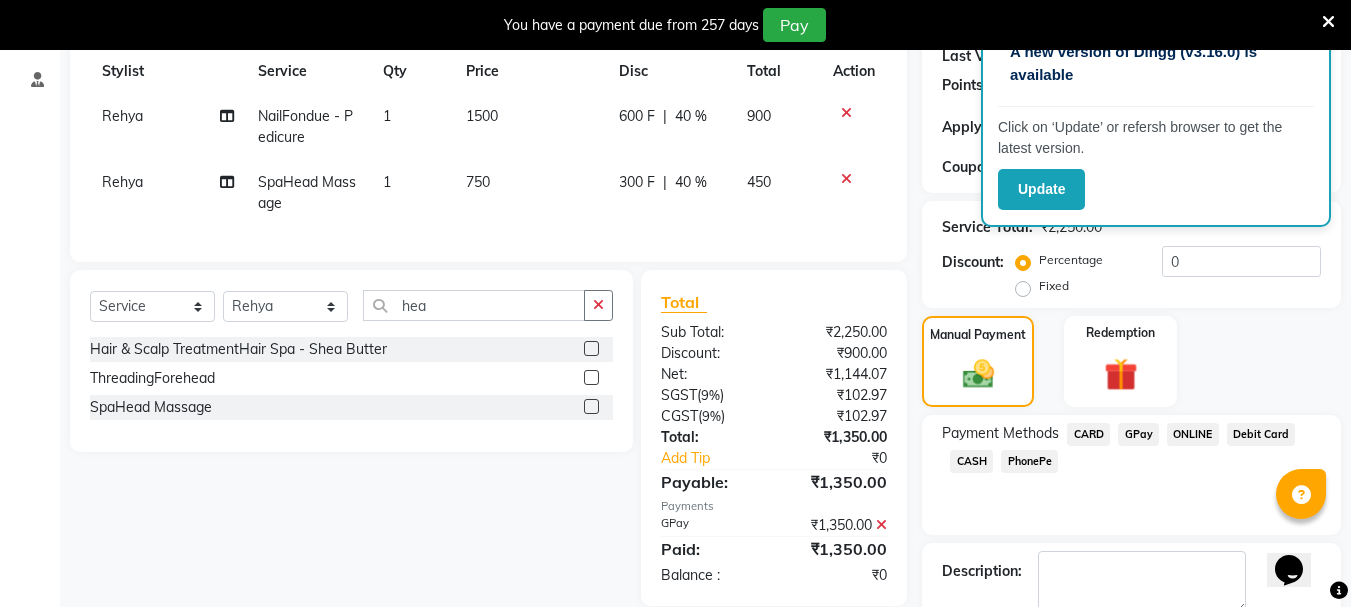 scroll, scrollTop: 241, scrollLeft: 0, axis: vertical 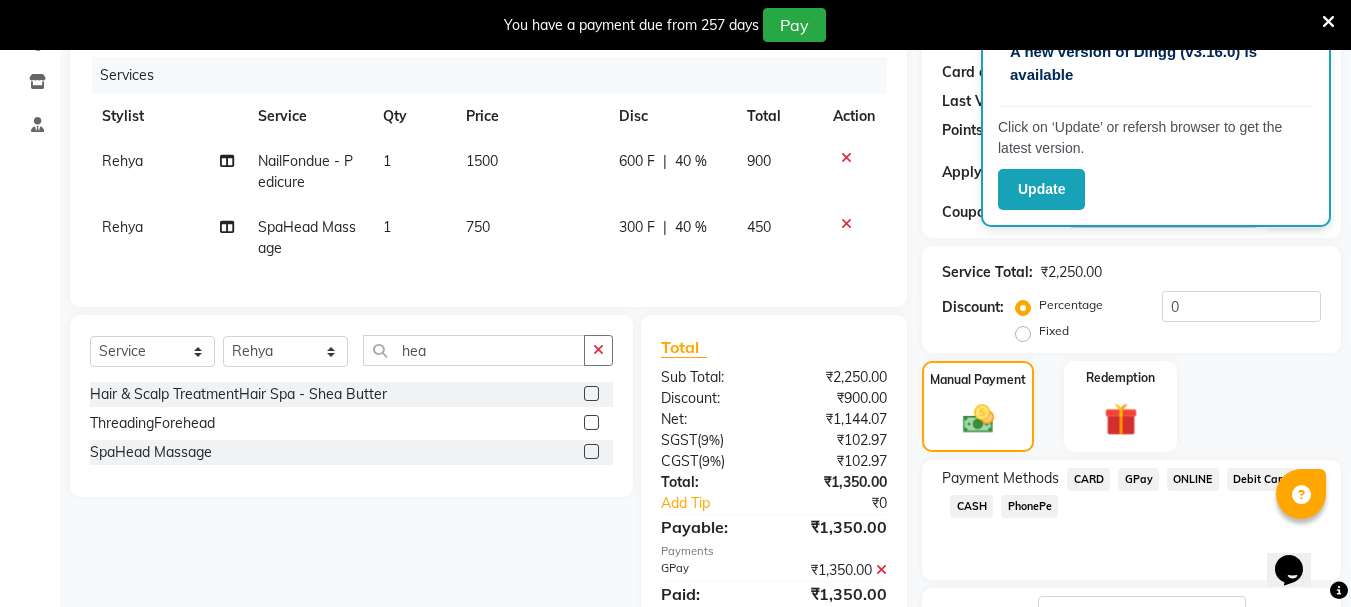 click on "300 F" 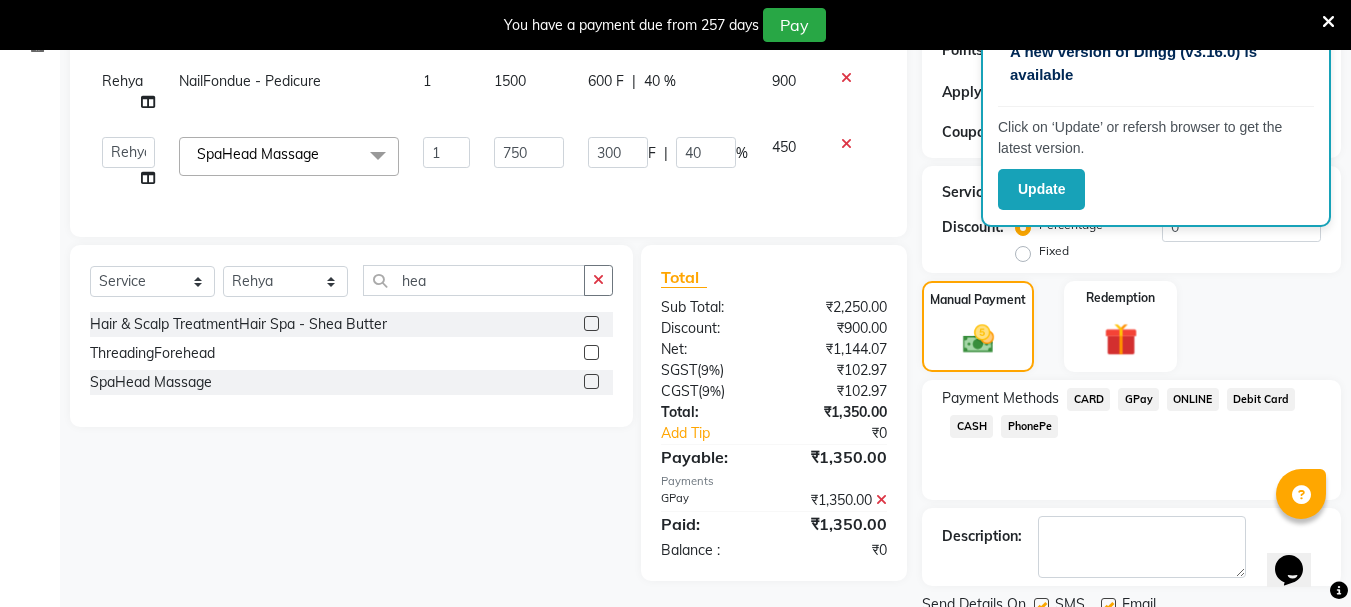 scroll, scrollTop: 398, scrollLeft: 0, axis: vertical 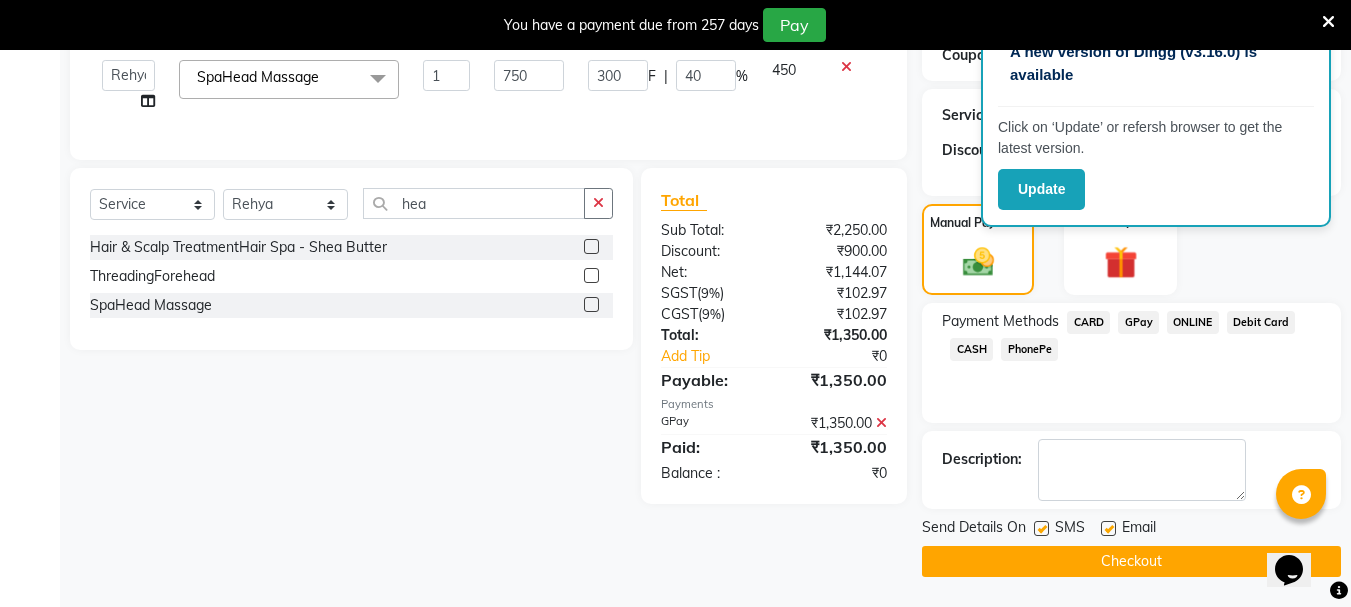 click on "Checkout" 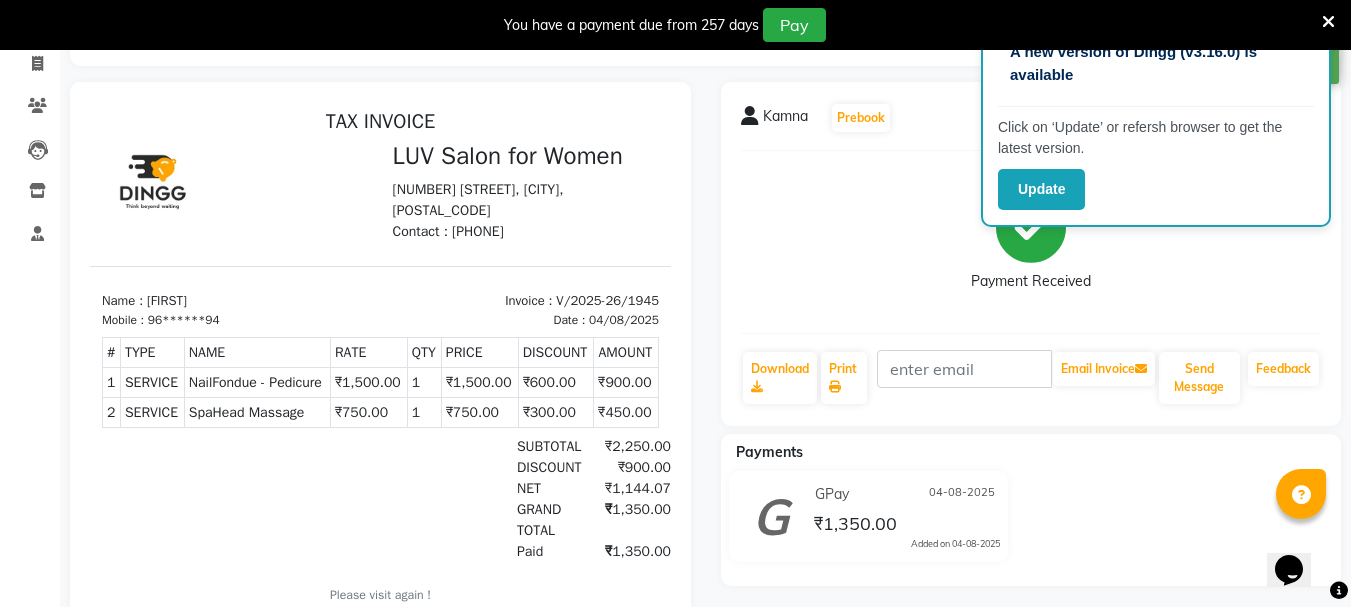 scroll, scrollTop: 0, scrollLeft: 0, axis: both 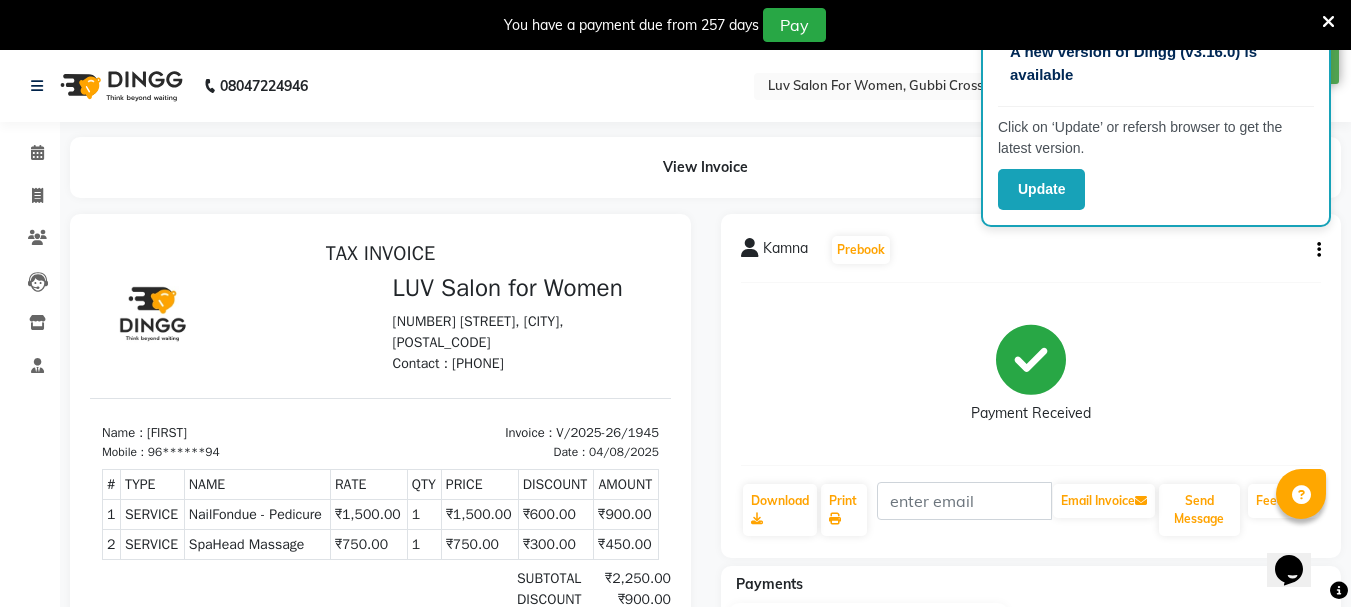 click on "Invoice" 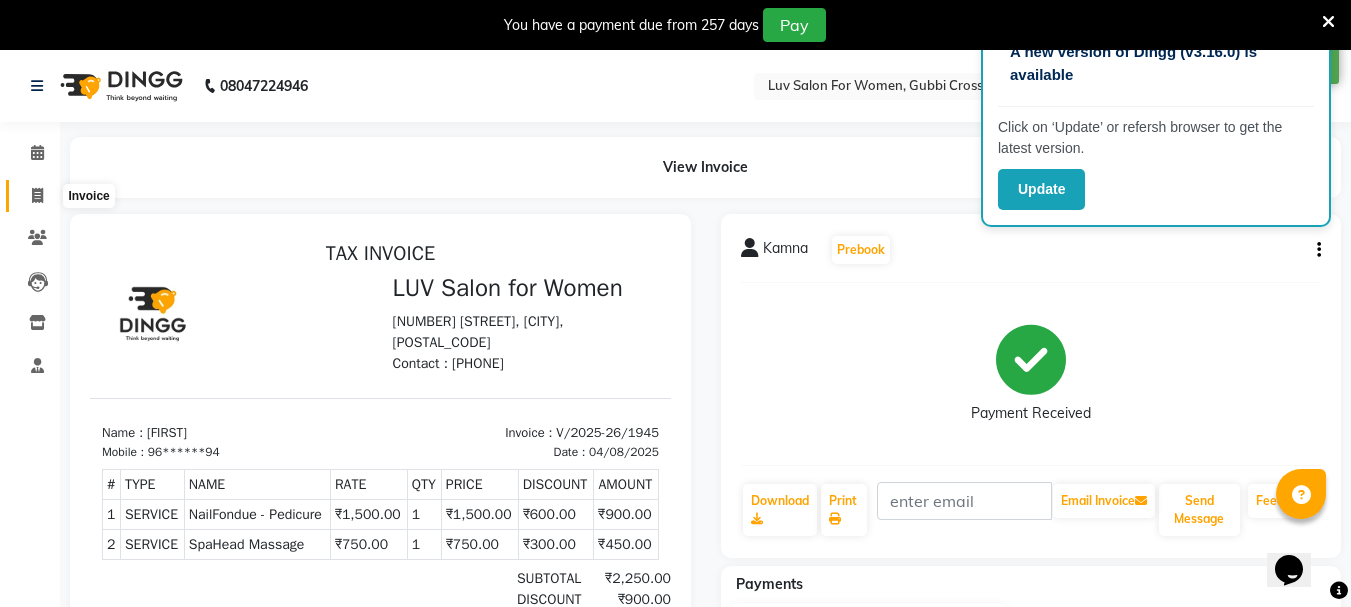 click 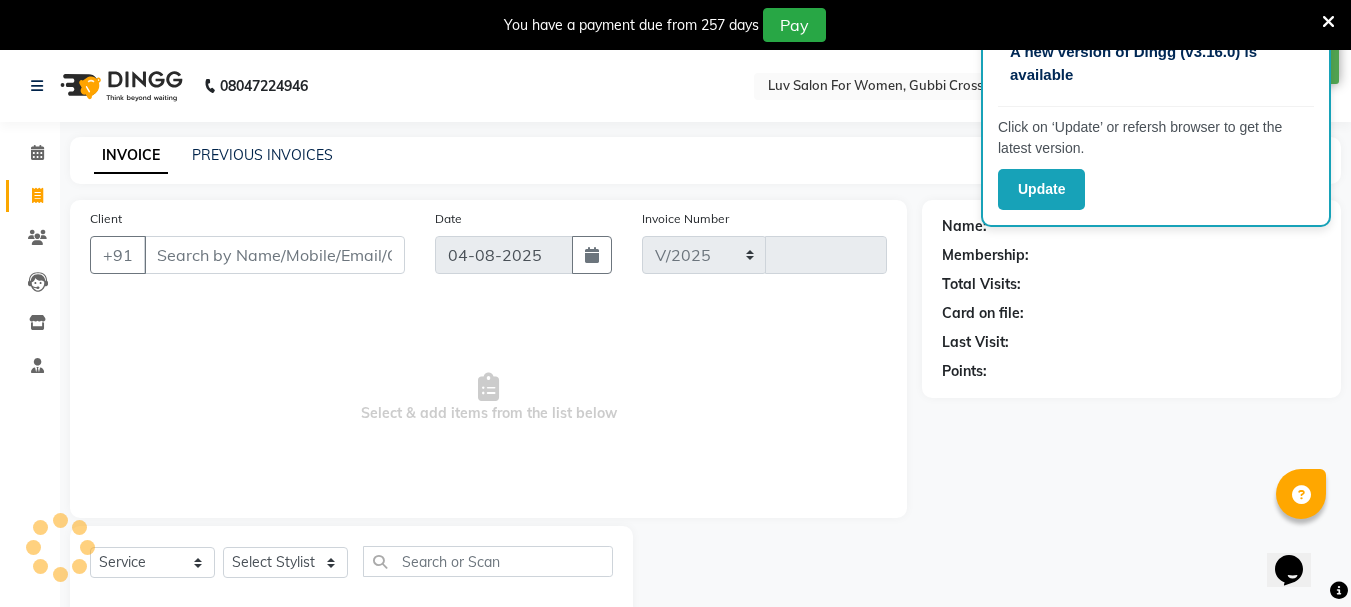 scroll, scrollTop: 50, scrollLeft: 0, axis: vertical 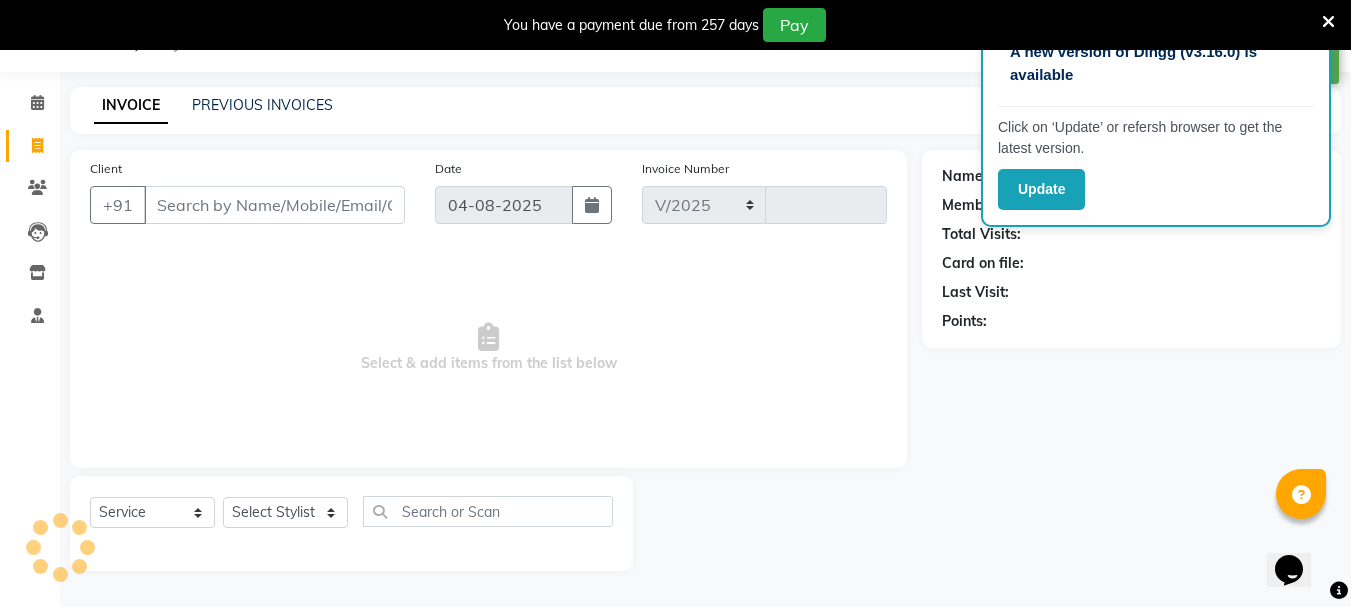 select on "7221" 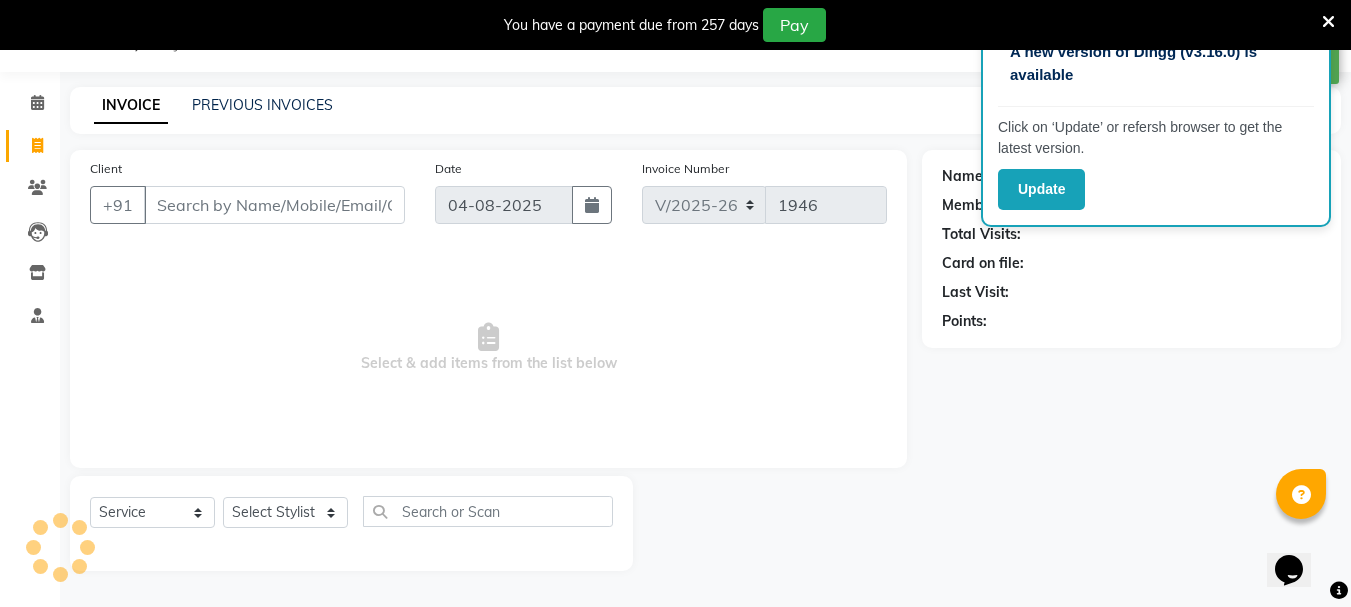 click on "Client" at bounding box center [274, 205] 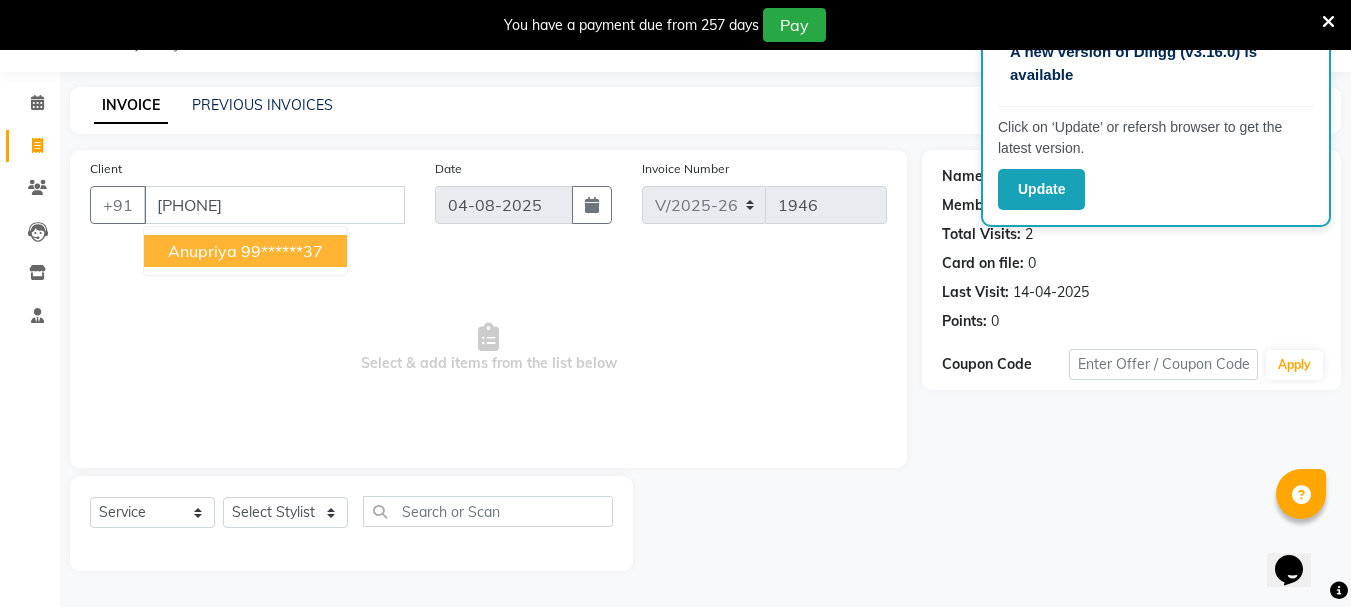 click on "99******37" at bounding box center [282, 251] 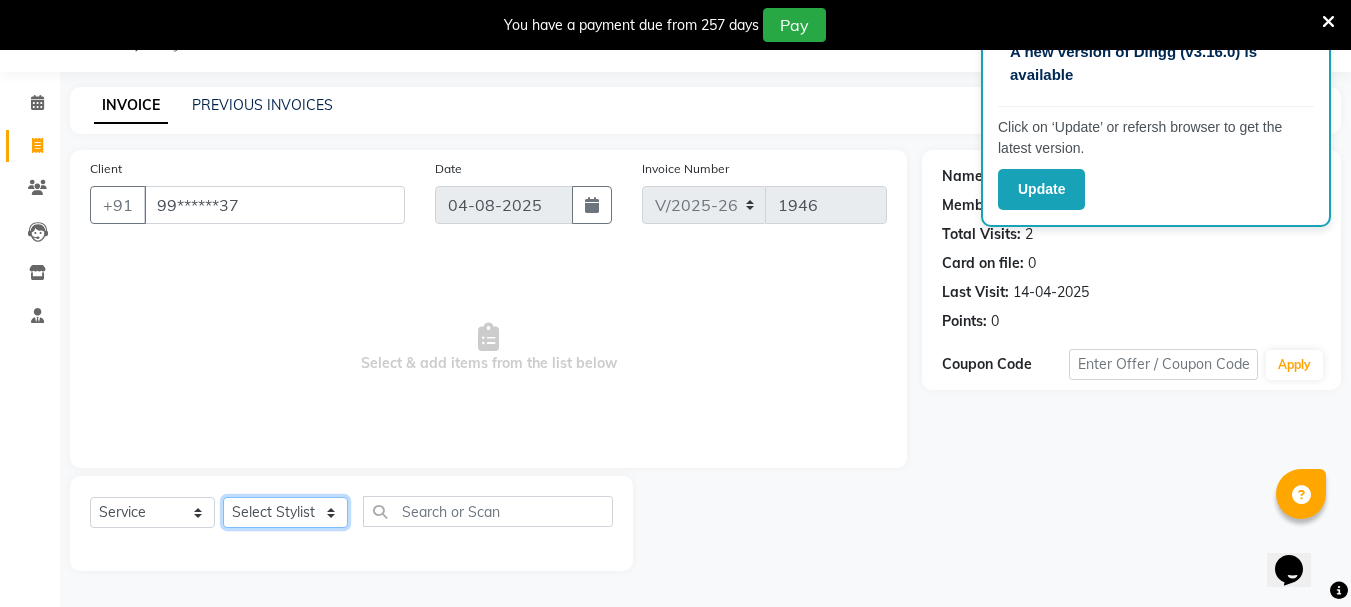click on "Select Stylist Bhavani Buati Deepa Fardeen Hriatpuii Jeho Khup Kimi Lisa LUV Salon Manager Lydia Mani Mercy Murthy Ncy Rehya Sathiya Shelly Sofia Zomuani Zovi" 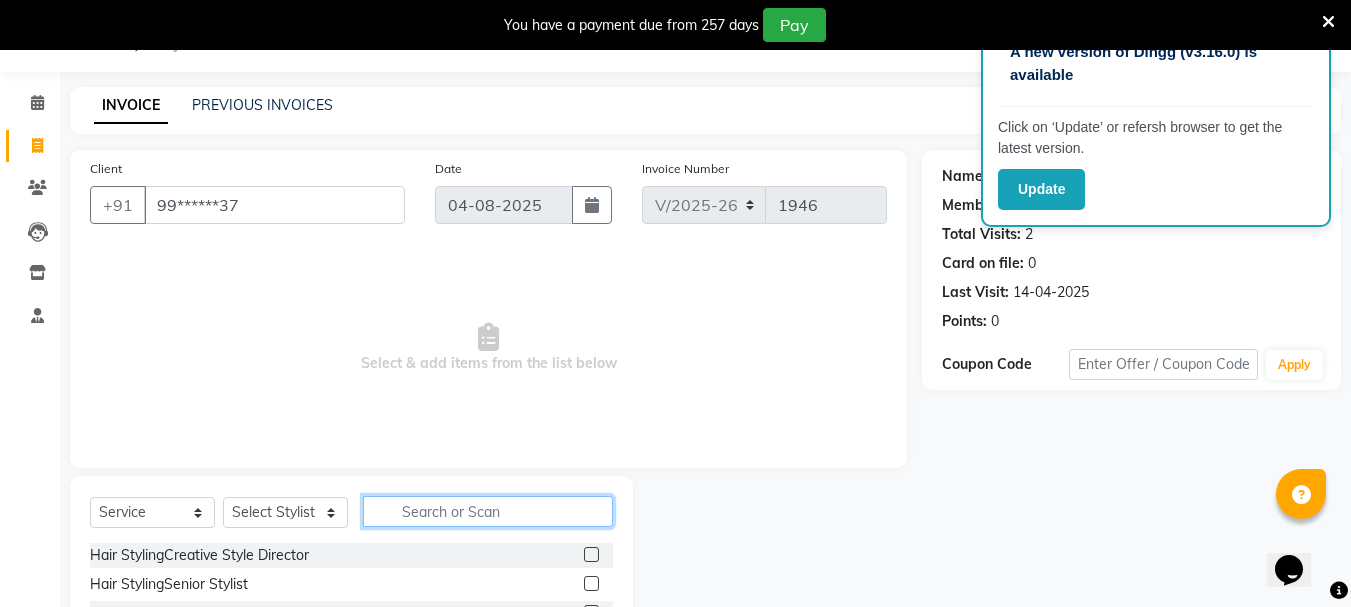 click 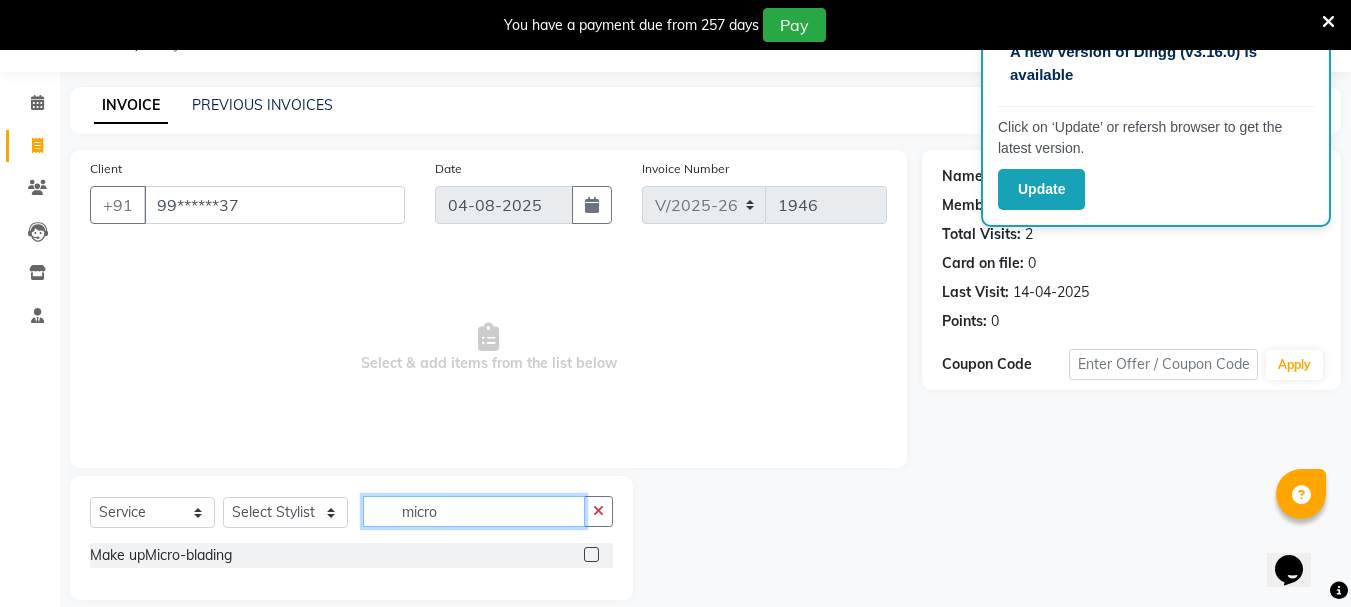 type on "micro" 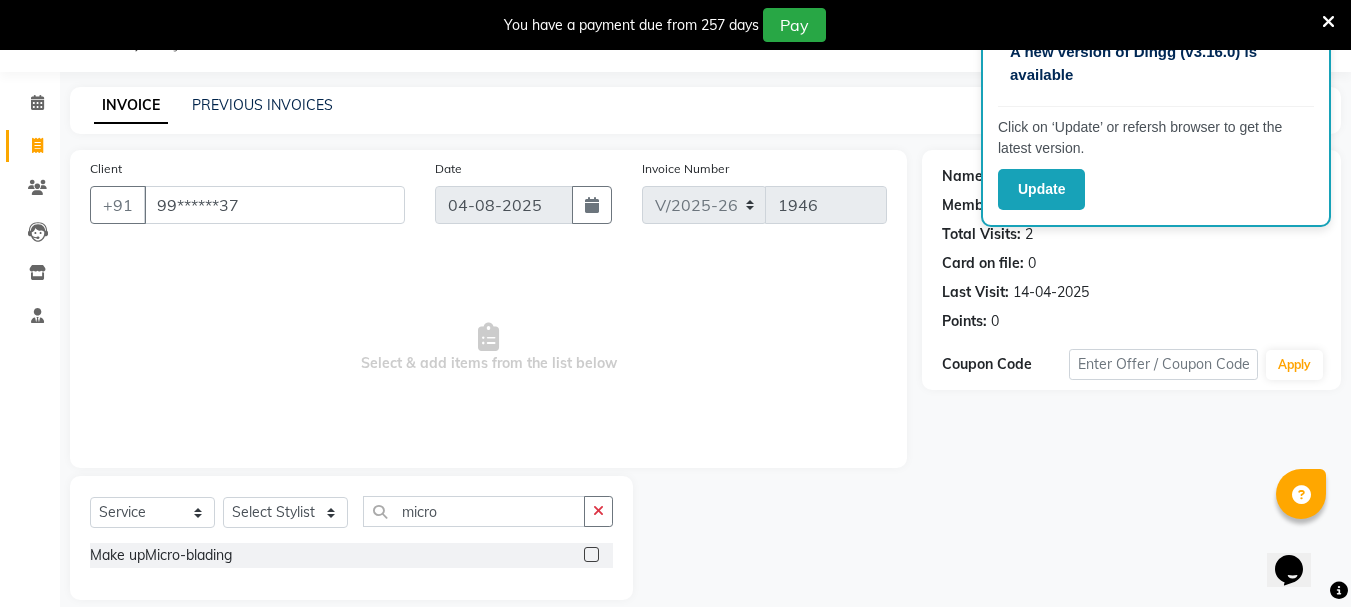 click 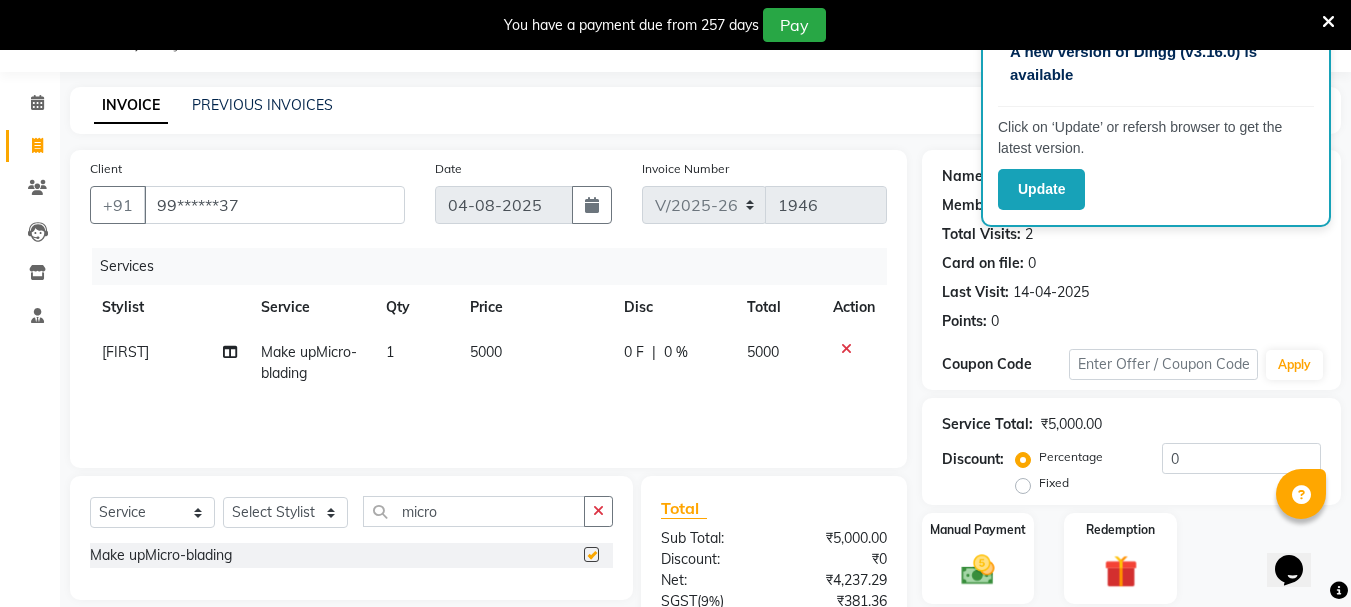 checkbox on "false" 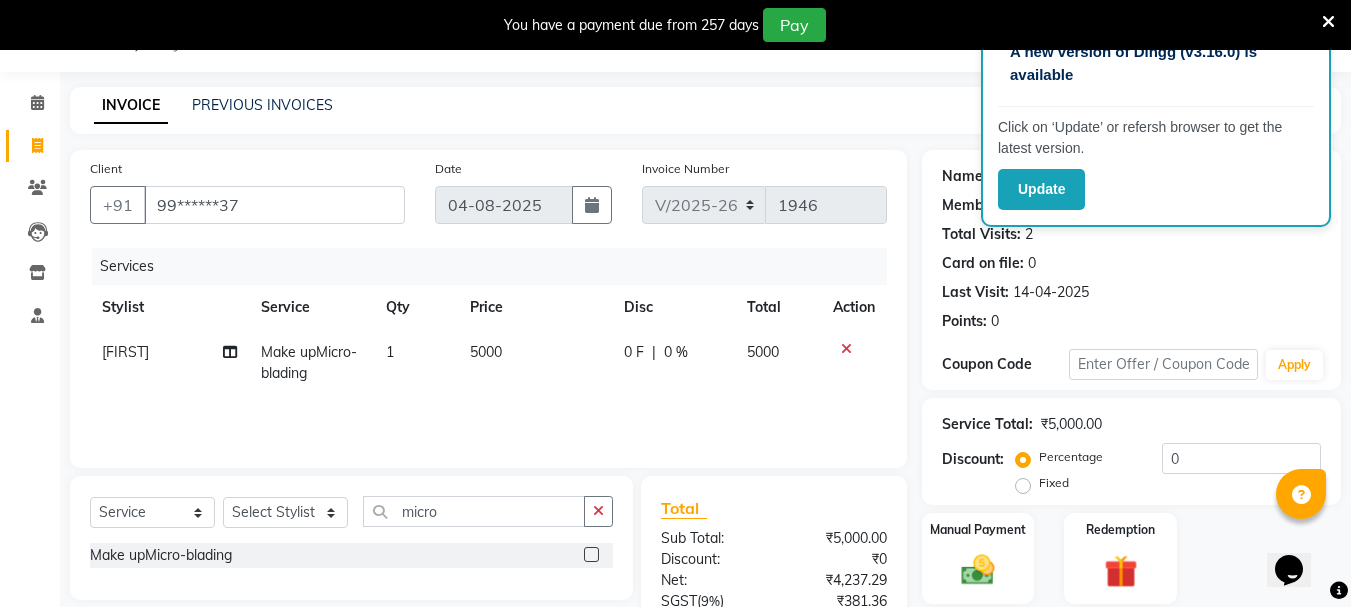 click on "5000" 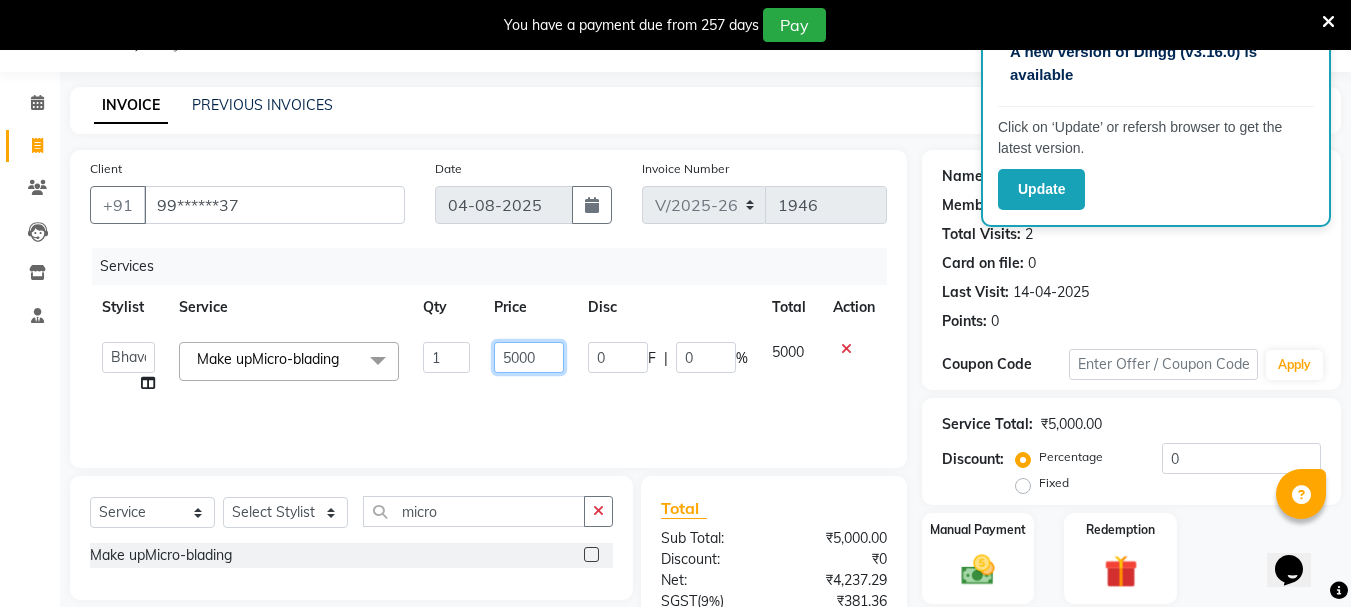 click on "5000" 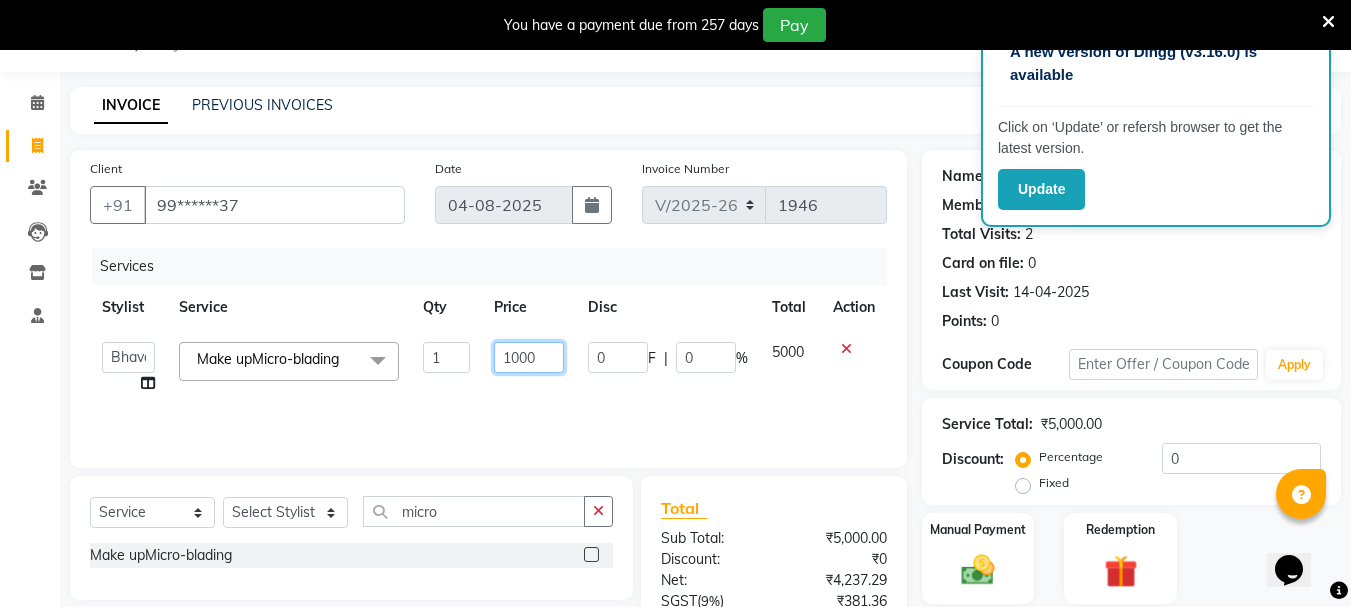 type on "10000" 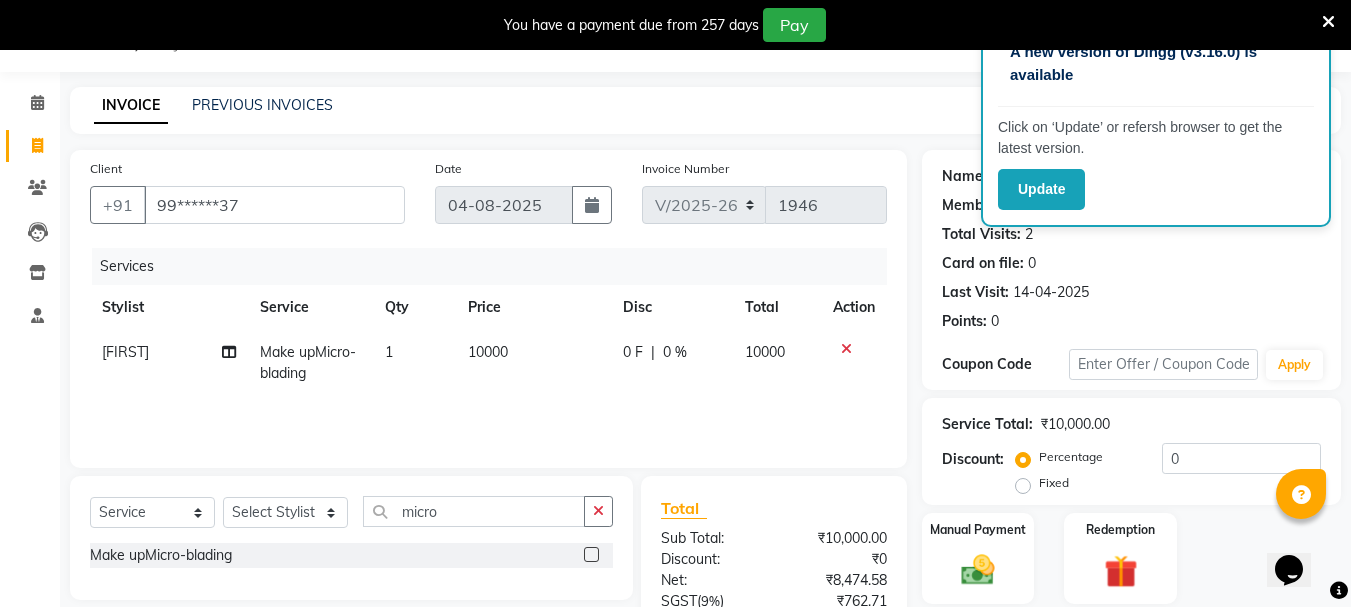 click on "0 %" 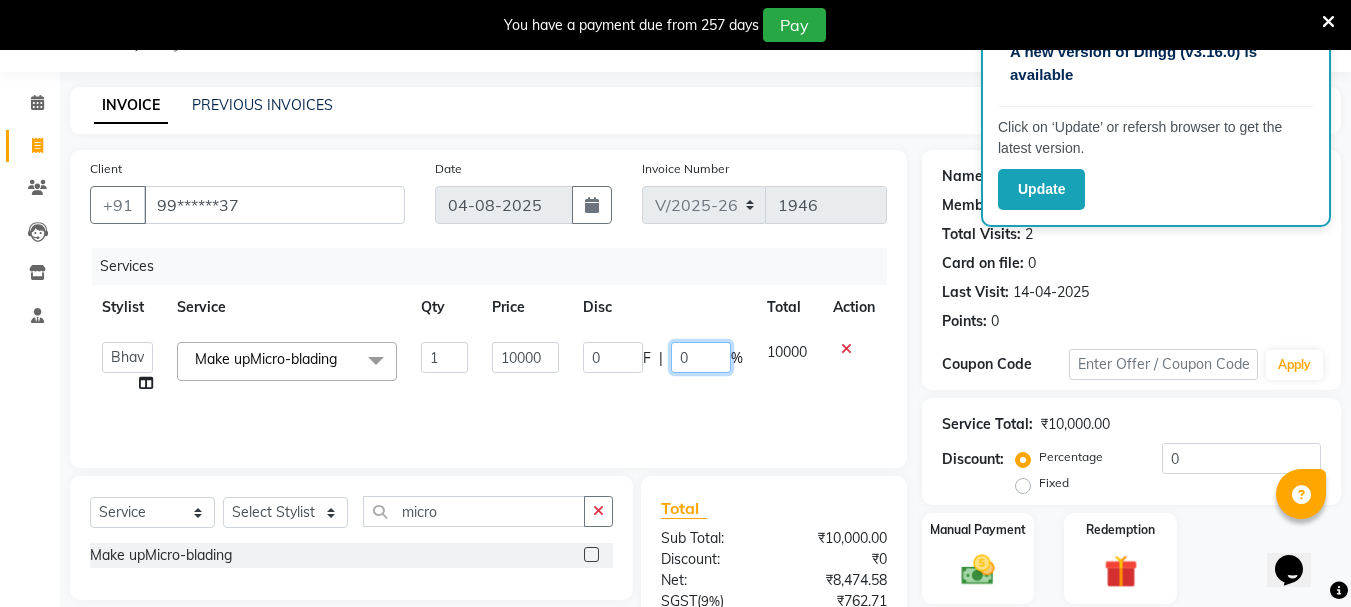 click on "0" 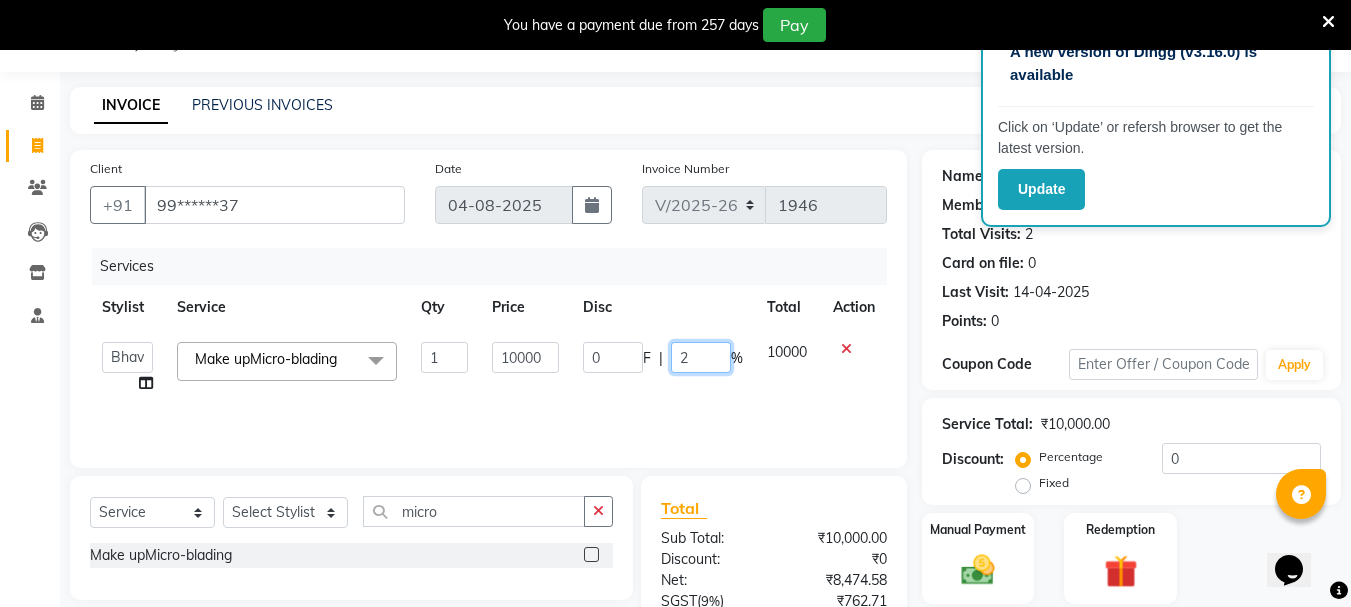 type on "20" 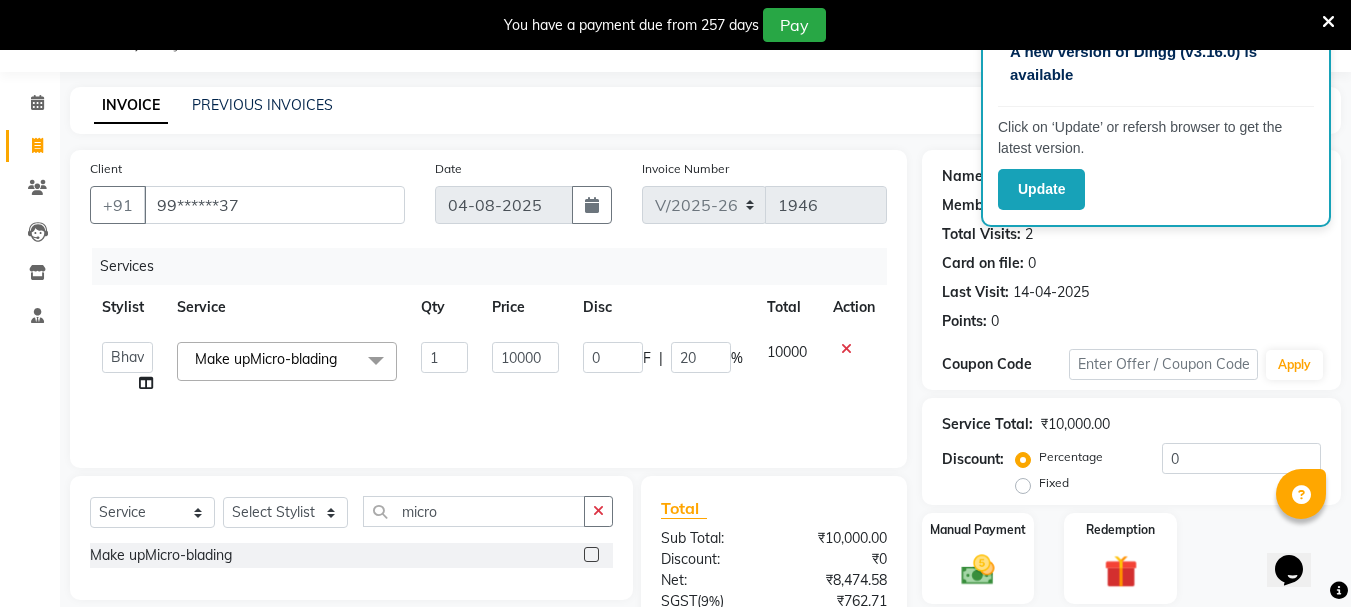 click on "Services Stylist Service Qty Price Disc Total Action Bhavani Buati Deepa Fardeen Hriatpuii Jeho Khup Kimi Lisa LUV Salon Manager Lydia Mani Mercy Murthy Ncy Rehya Sathiya Shelly Sofia Zomuani Zovi Make upMicro-blading x Hair Styling Creative Style Director Hair Styling Senior Stylist Hair Styling Stylist Hair Styling Blunt Hair Cut Hair Styling Fringe Hair Styling Kids Hair Cut (below 6 years) Hair Styling Shampoo & Conditioning Hair Styling Blow-dry Hair Styling Ironing Hair Styling Tong Curls Hair Accessories Hair Color Root Touch-Up Vegan Hair Color Root Touch-Up PPD Free Hair Color Root Touch-Up Ammonia Free Hair Color Highlights (Per Foil) Hair Color Highlights with pre lightener (Per Foil) Hair Color Crazy Hair Color (Per Foil) Hair Color Global Hair Color Hair Color Balayage/Ombre Henna Hair Toning Hair & Scalp Treatment Hair Spa - Shea Butter Hair & Scalp Treatment Hair Spa - Nashi Hair & Scalp Treatment Risana Hair & Scalp Treatment QOD F4st Hair & Scalp Treatment Anti Hair Loss" 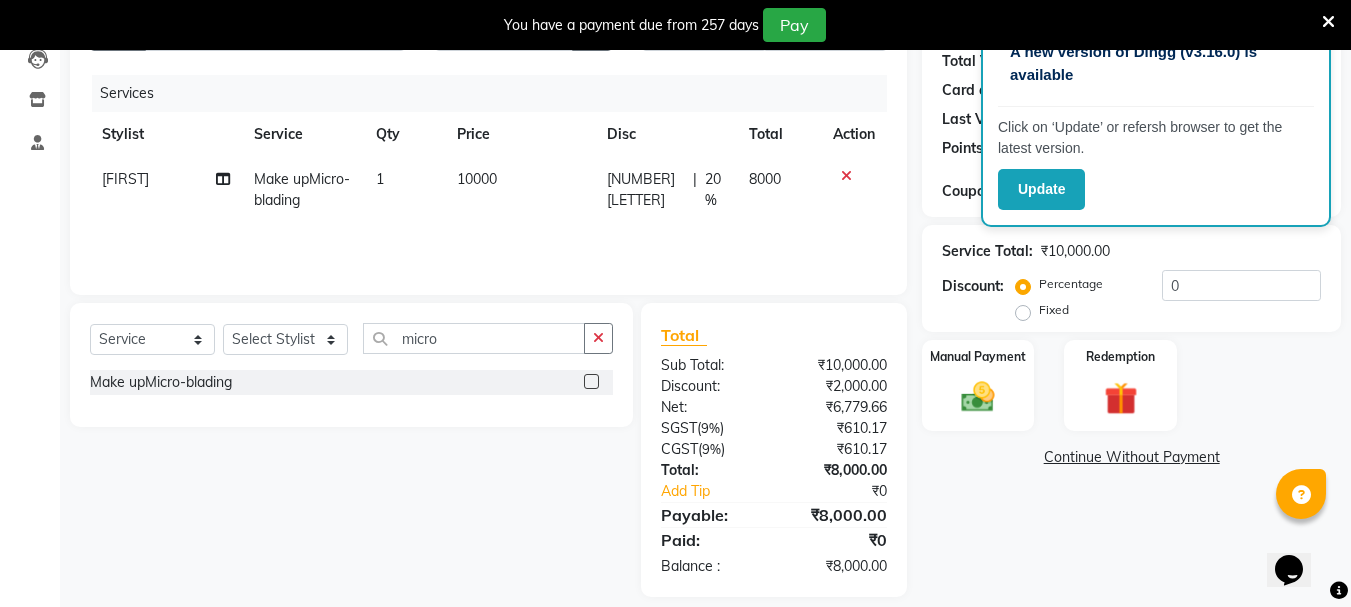 scroll, scrollTop: 243, scrollLeft: 0, axis: vertical 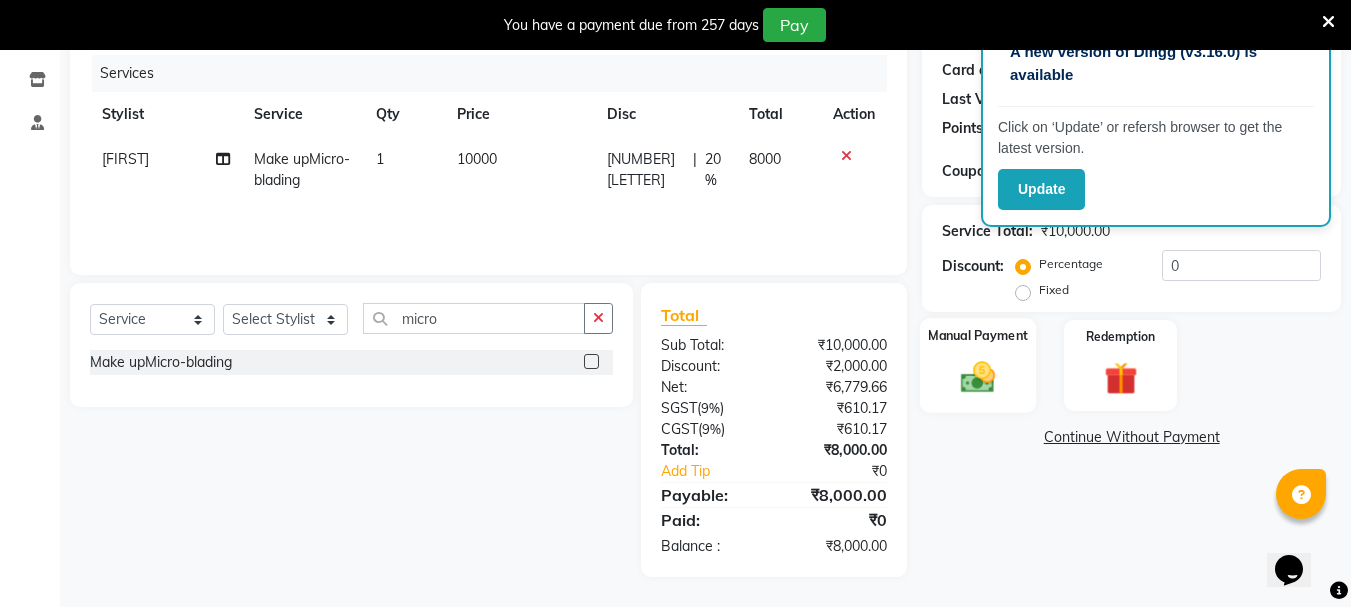 click 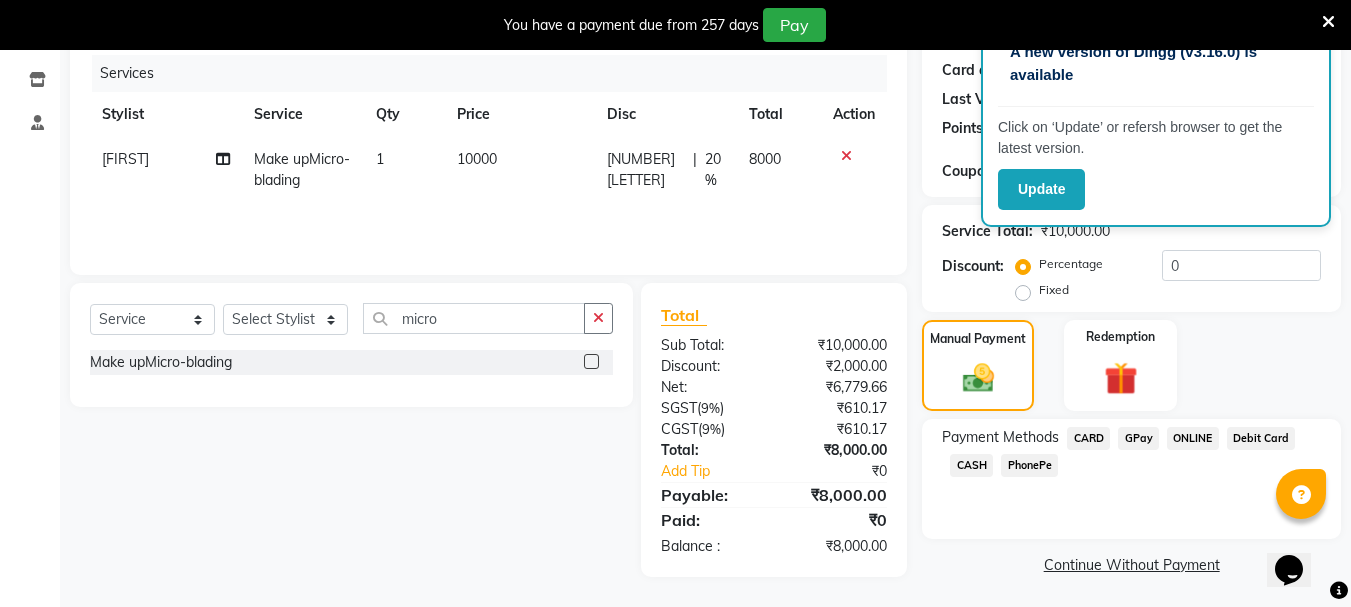 click on "GPay" 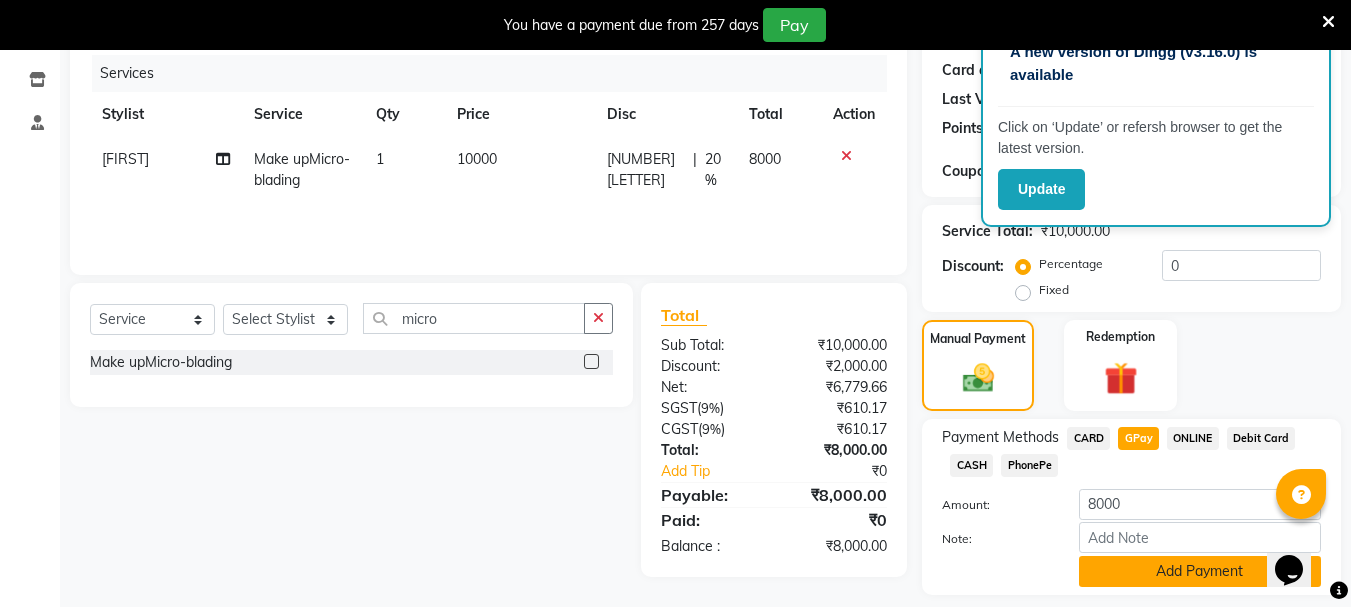 click on "Add Payment" 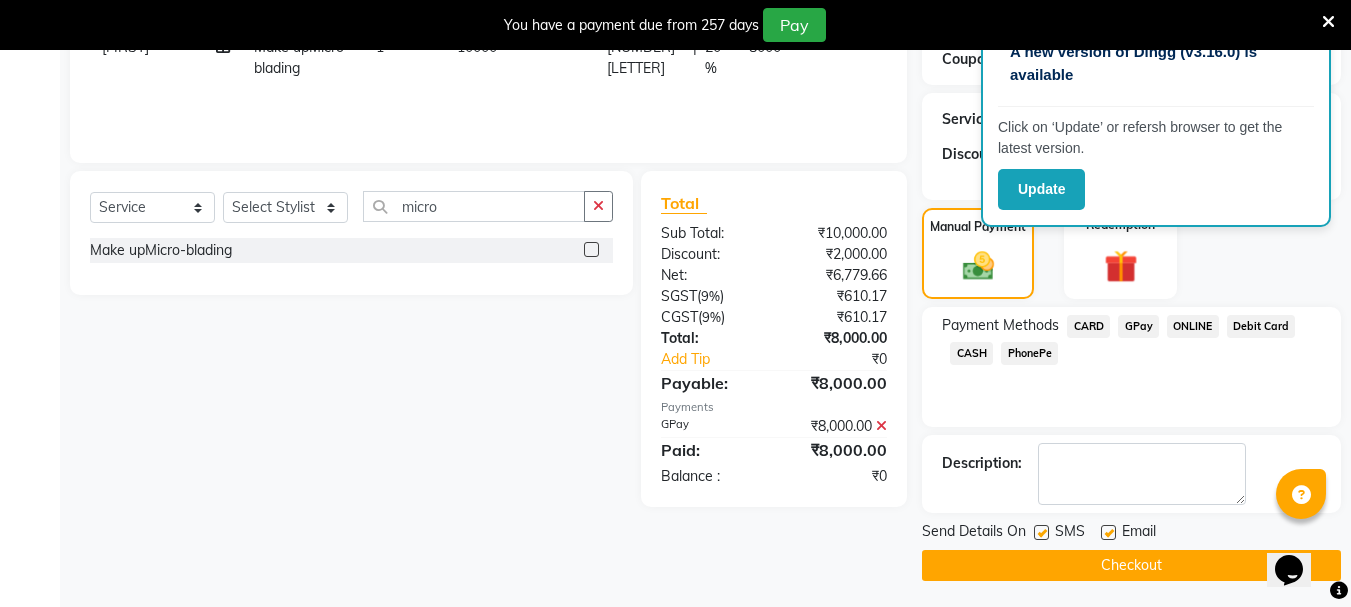 scroll, scrollTop: 359, scrollLeft: 0, axis: vertical 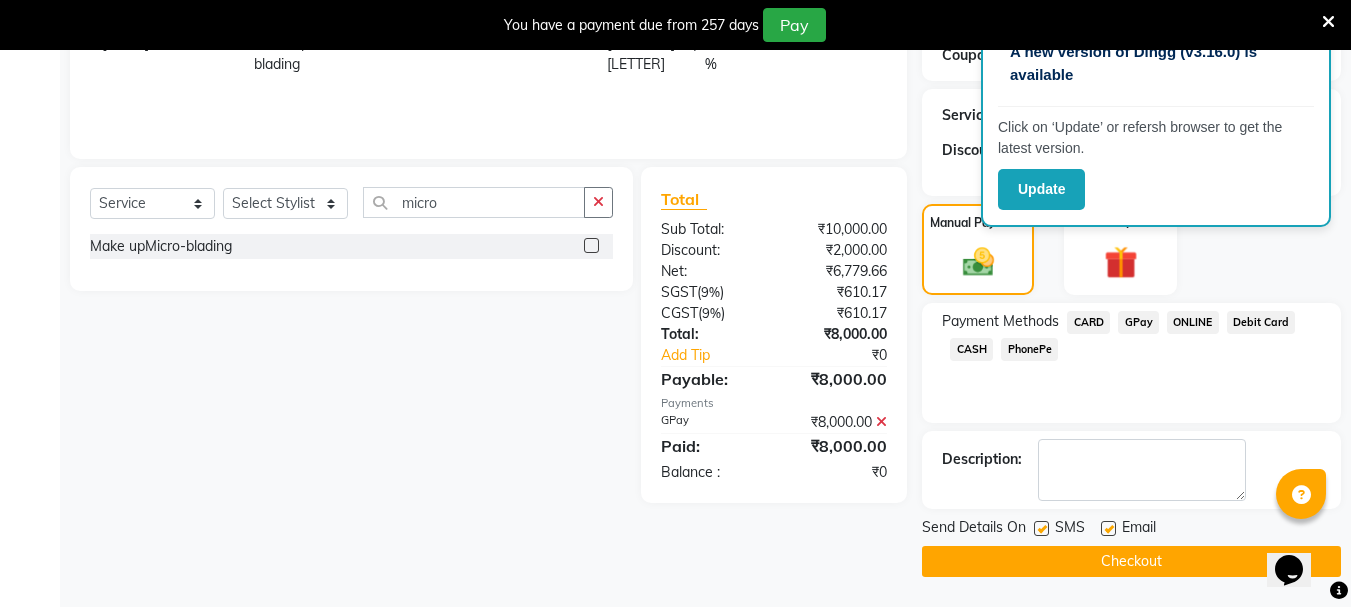 click on "Checkout" 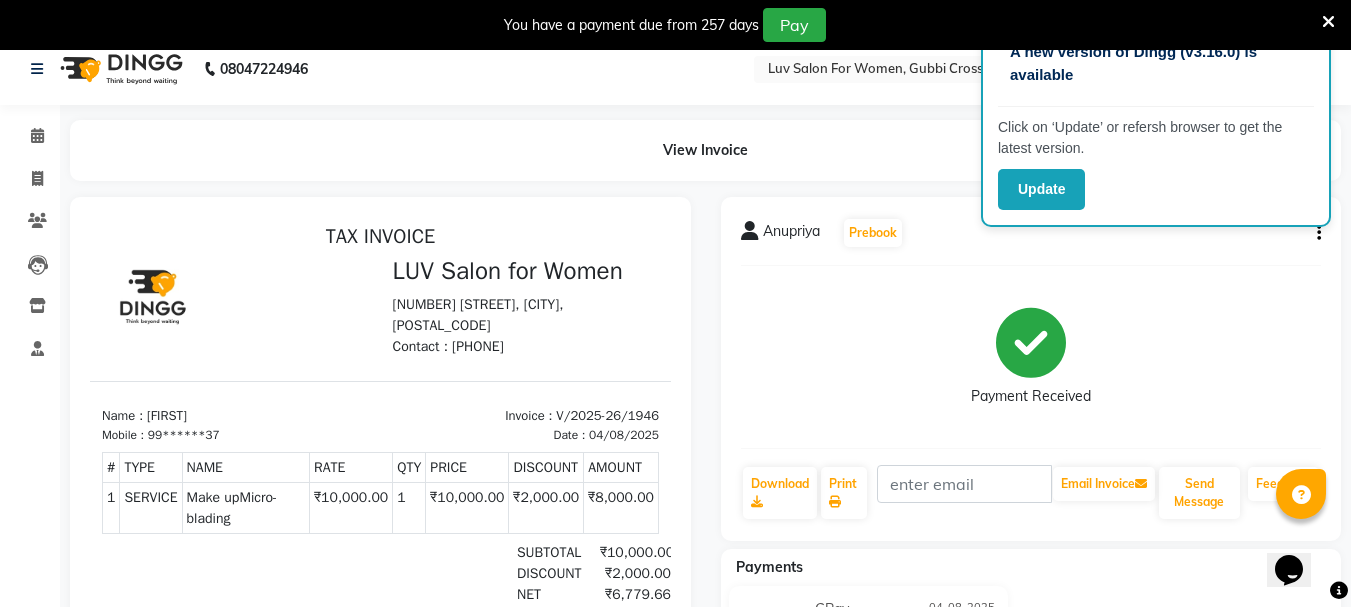 scroll, scrollTop: 0, scrollLeft: 0, axis: both 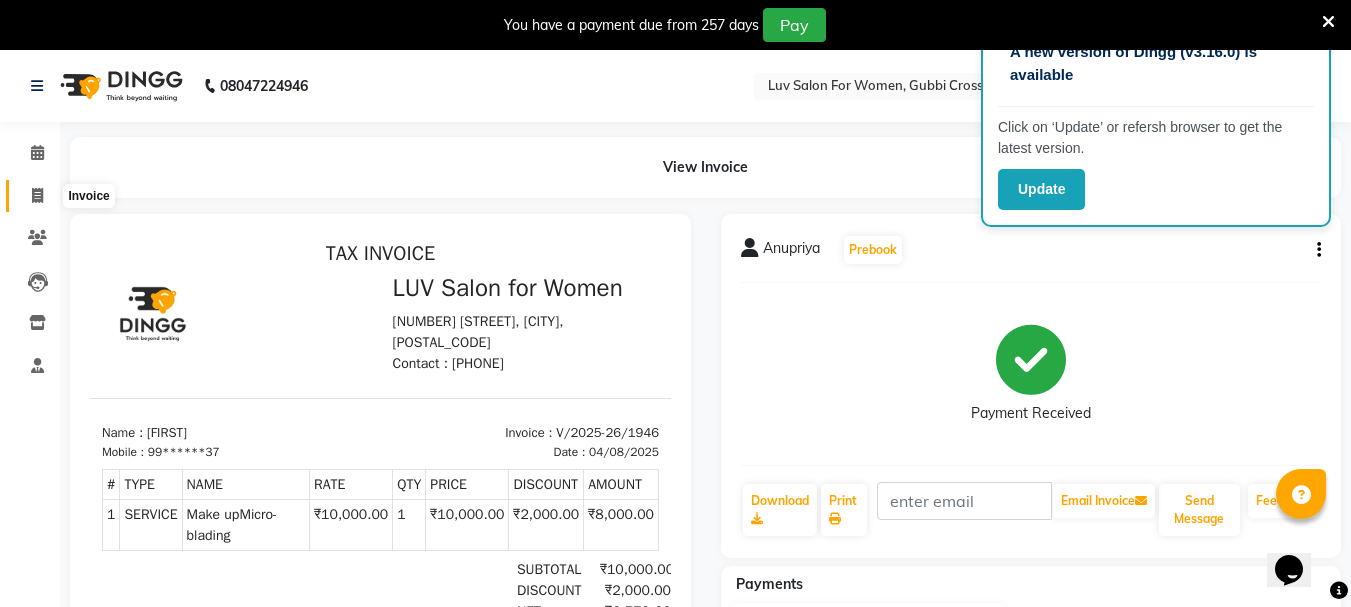 click 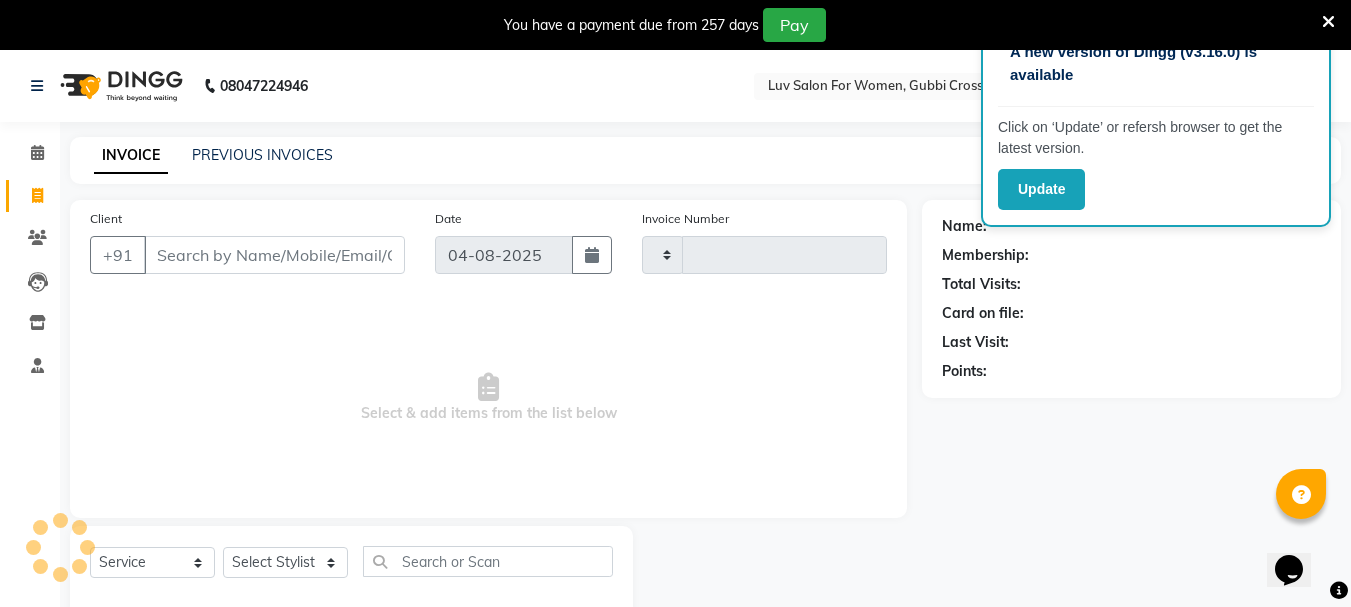 type on "1947" 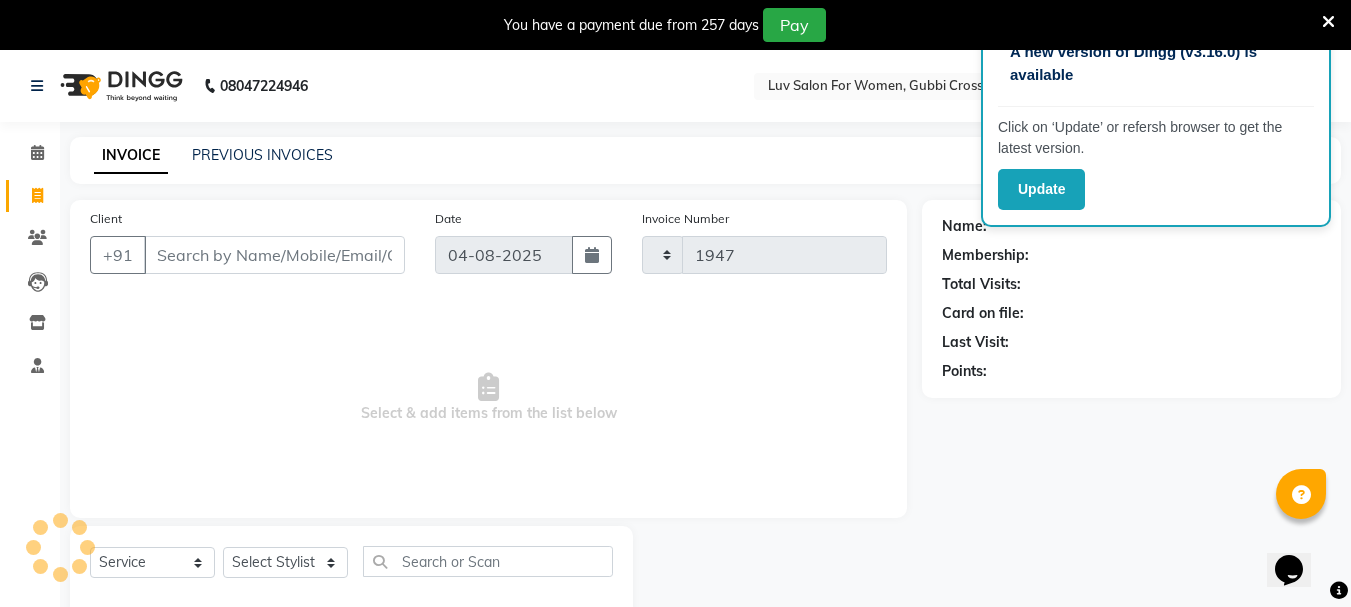select on "7221" 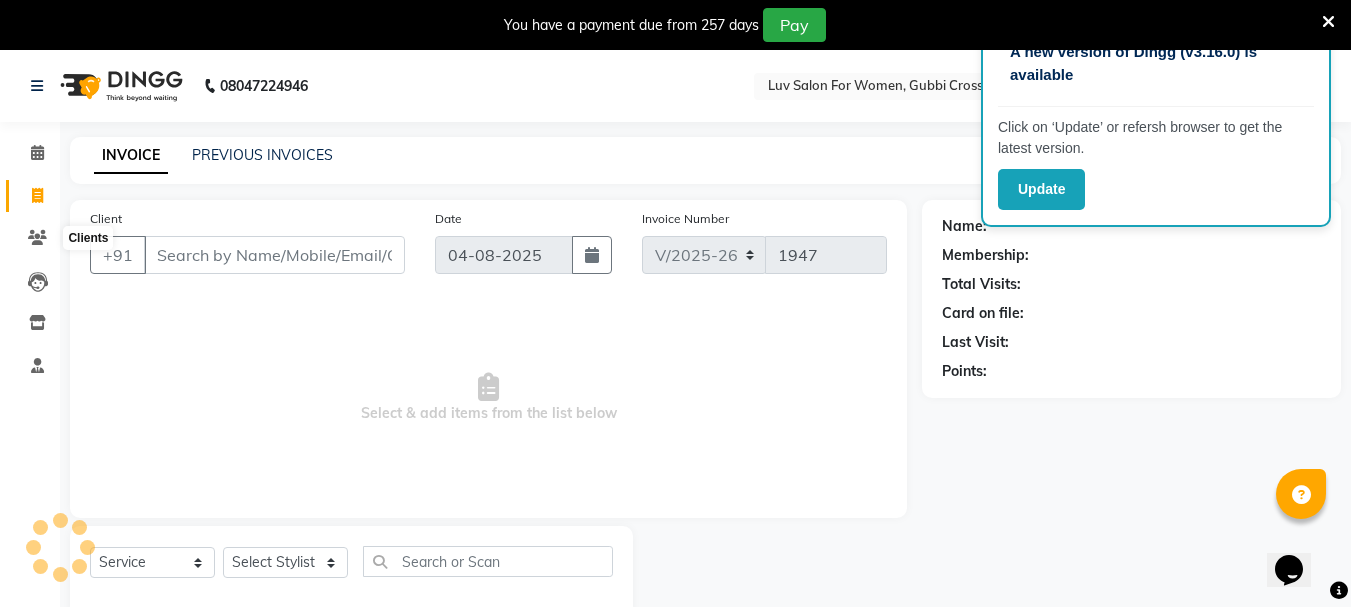 scroll, scrollTop: 50, scrollLeft: 0, axis: vertical 